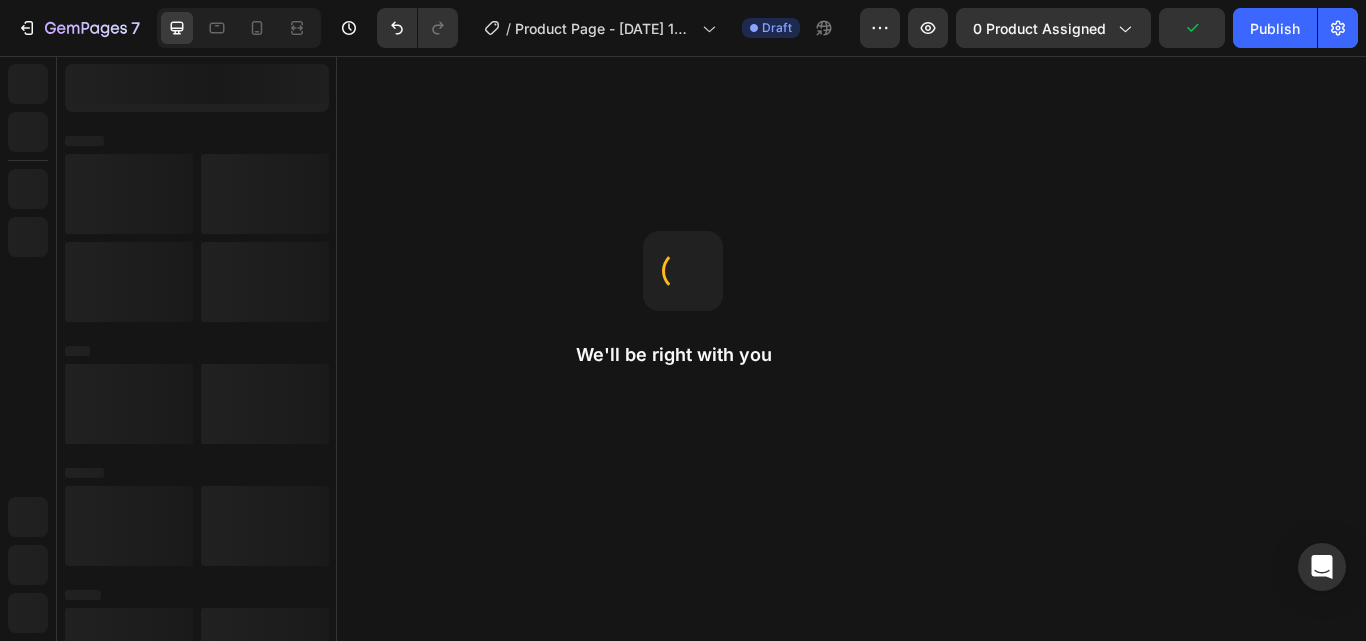 scroll, scrollTop: 0, scrollLeft: 0, axis: both 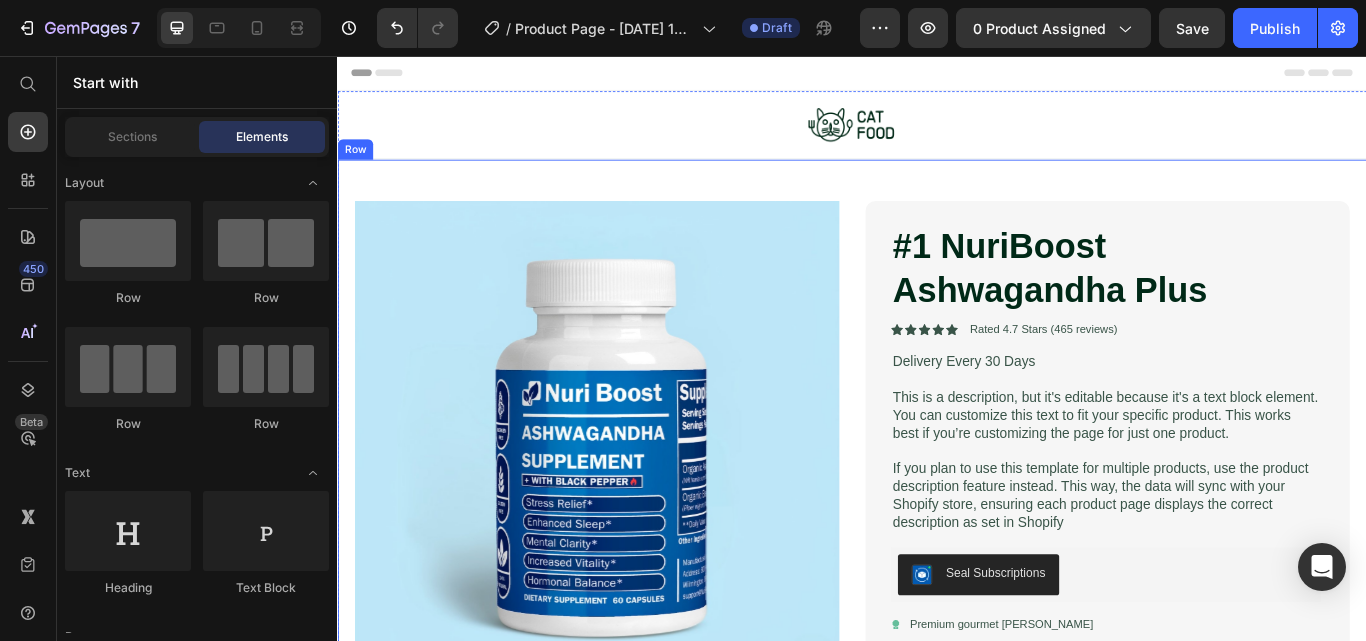 click on "Product Images #1 NuriBoost Ashwagandha Plus Product Title
Icon
Icon
Icon
Icon
Icon Icon List Rated 4.7 Stars (465 reviews) Text Block Row Delivery Every 30 Days Text Block This is a description, but it's editable because it's a text block element. You can customize this text to fit your specific product. This works best if you’re customizing the page for just one product.   If you plan to use this template for multiple products, use the product description feature instead. This way, the data will sync with your Shopify store, ensuring each product page displays the correct description as set in Shopify Text Block Seal Subscriptions Seal Subscriptions
Icon Premium gourmet [PERSON_NAME] Text Block Row
Icon Delectable flavors Text Block Row 1 Product Quantity Add to cart Add to Cart Row Row
Icon Ships internationally Text Block
Icon Money-Back Guarantee Text Block" at bounding box center [937, 613] 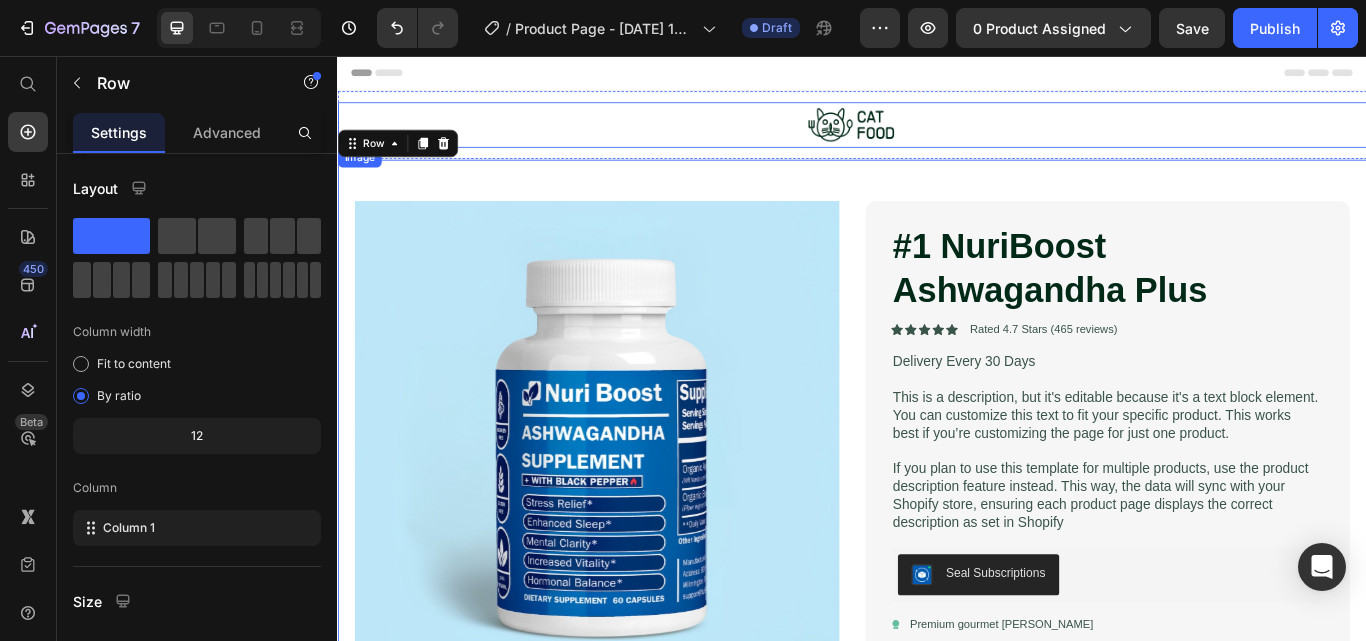 click at bounding box center [937, 136] 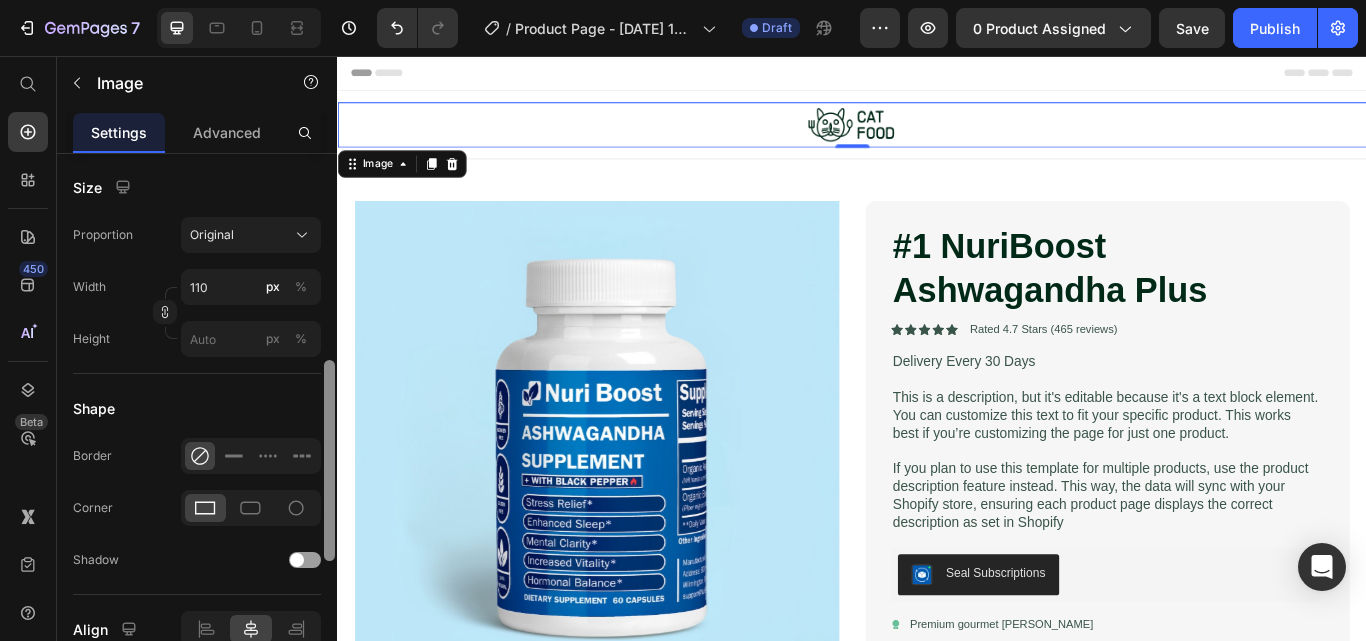 drag, startPoint x: 327, startPoint y: 260, endPoint x: 326, endPoint y: 470, distance: 210.00238 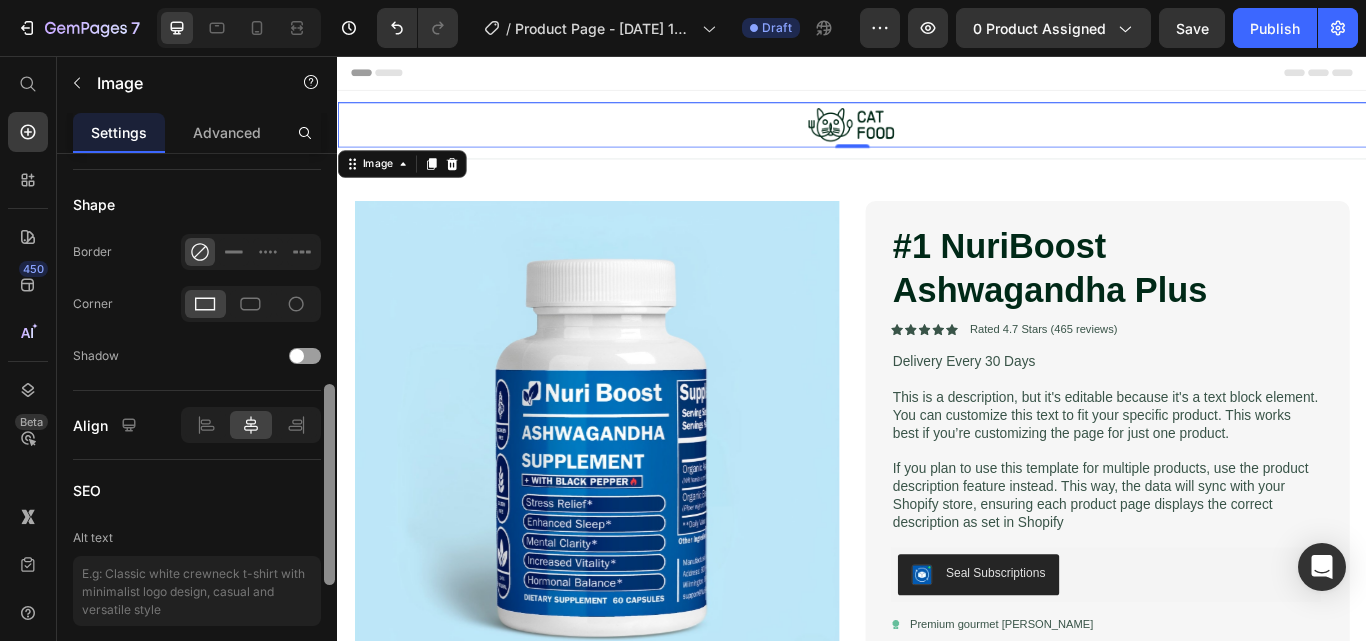 drag, startPoint x: 326, startPoint y: 470, endPoint x: 327, endPoint y: 543, distance: 73.00685 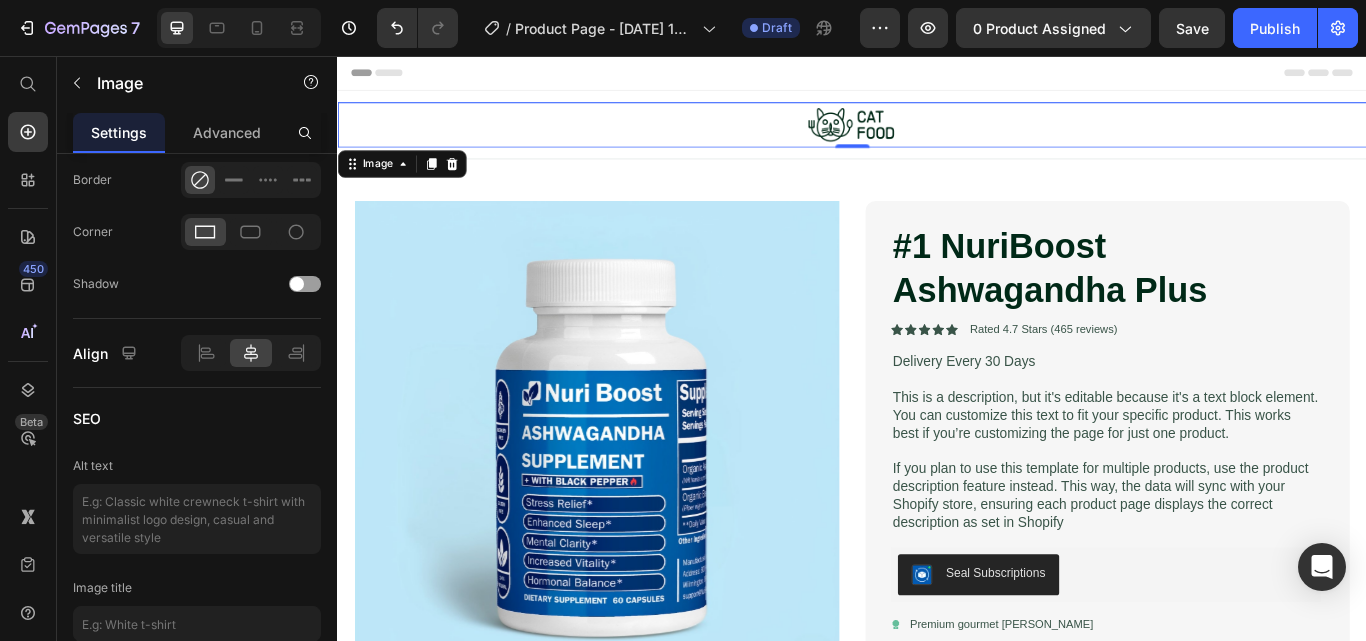 scroll, scrollTop: 0, scrollLeft: 0, axis: both 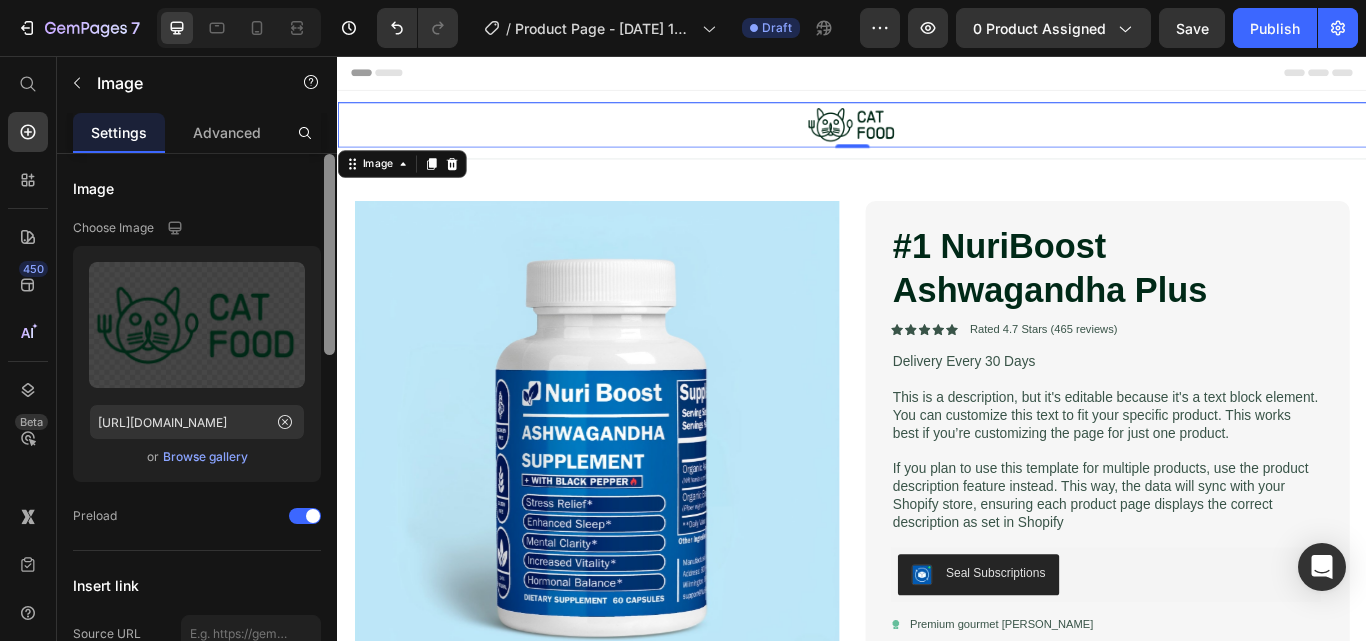 drag, startPoint x: 664, startPoint y: 599, endPoint x: 340, endPoint y: 123, distance: 575.80554 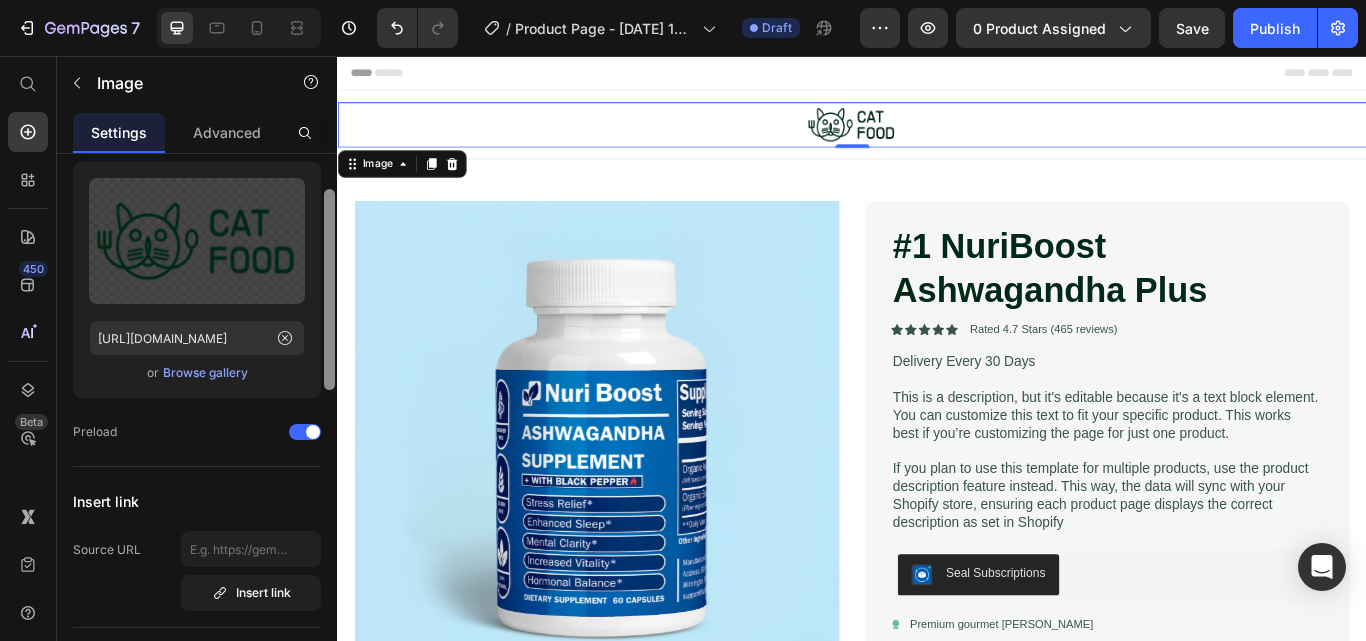 scroll, scrollTop: 87, scrollLeft: 0, axis: vertical 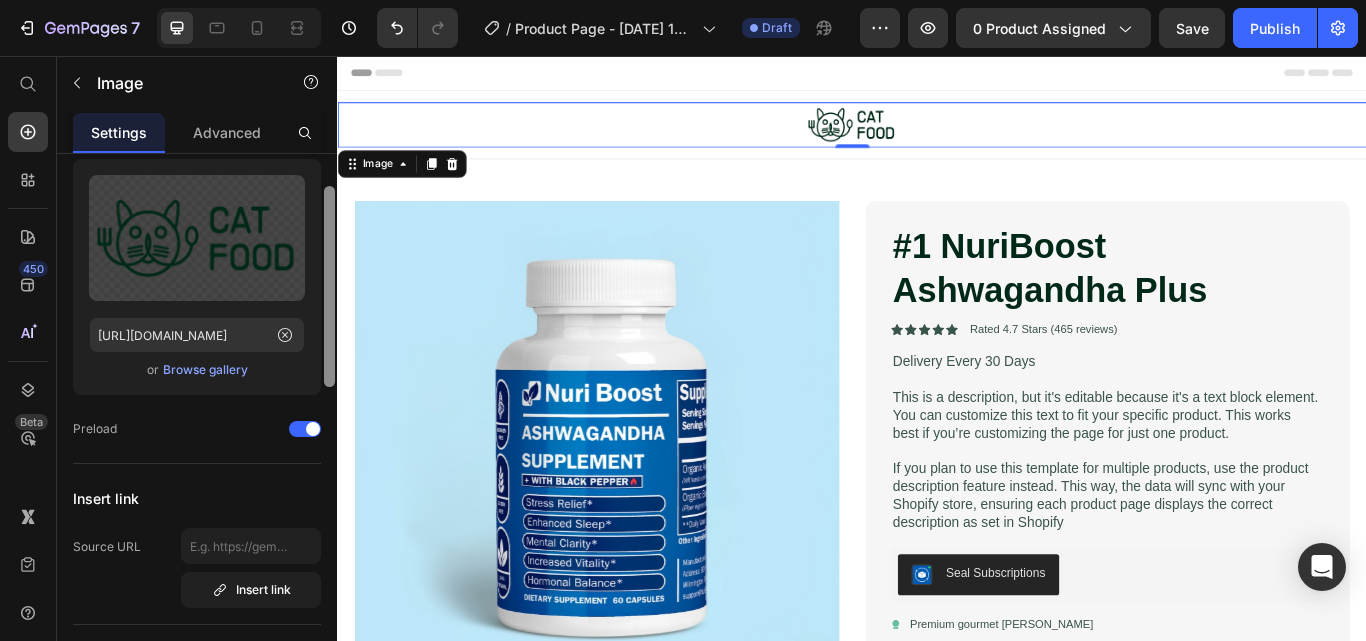 click at bounding box center (329, 286) 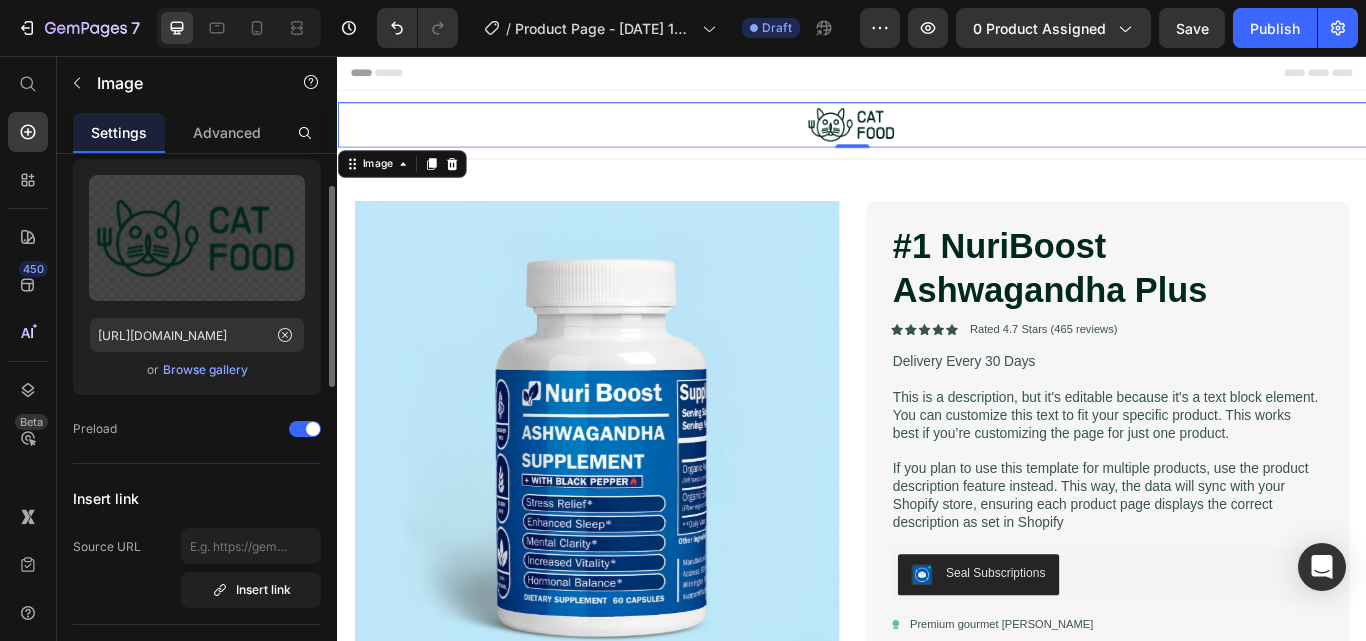 click on "Browse gallery" at bounding box center [205, 370] 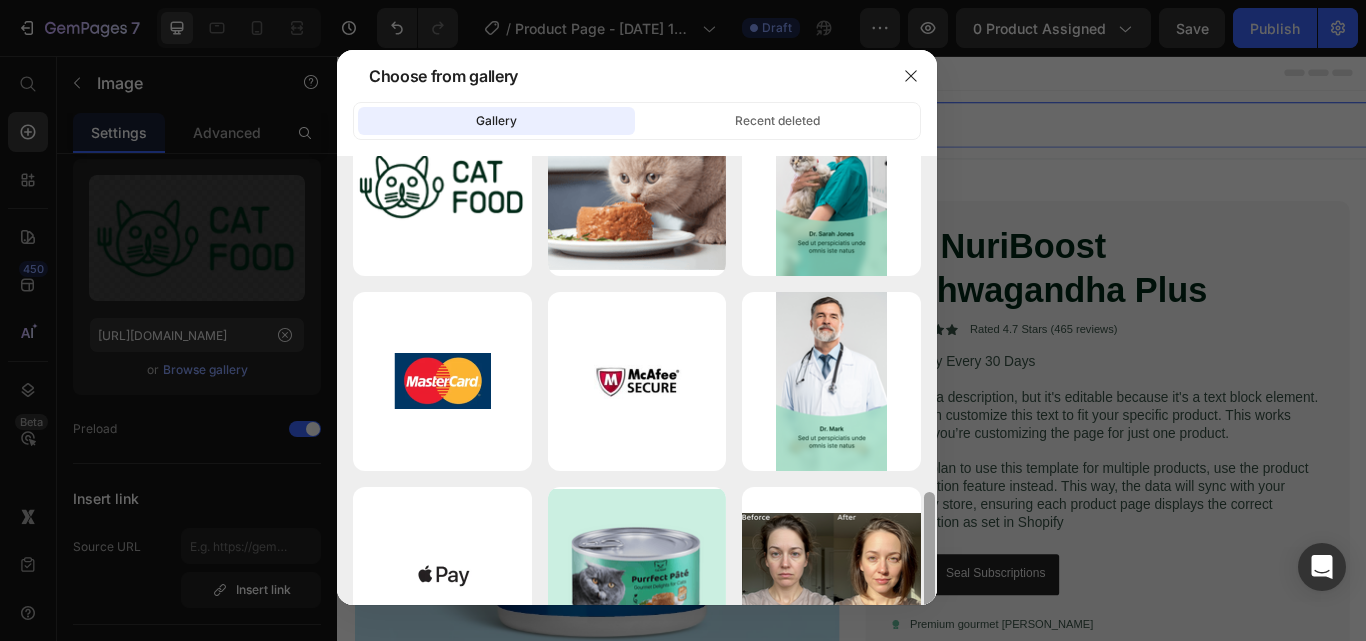 scroll, scrollTop: 590, scrollLeft: 0, axis: vertical 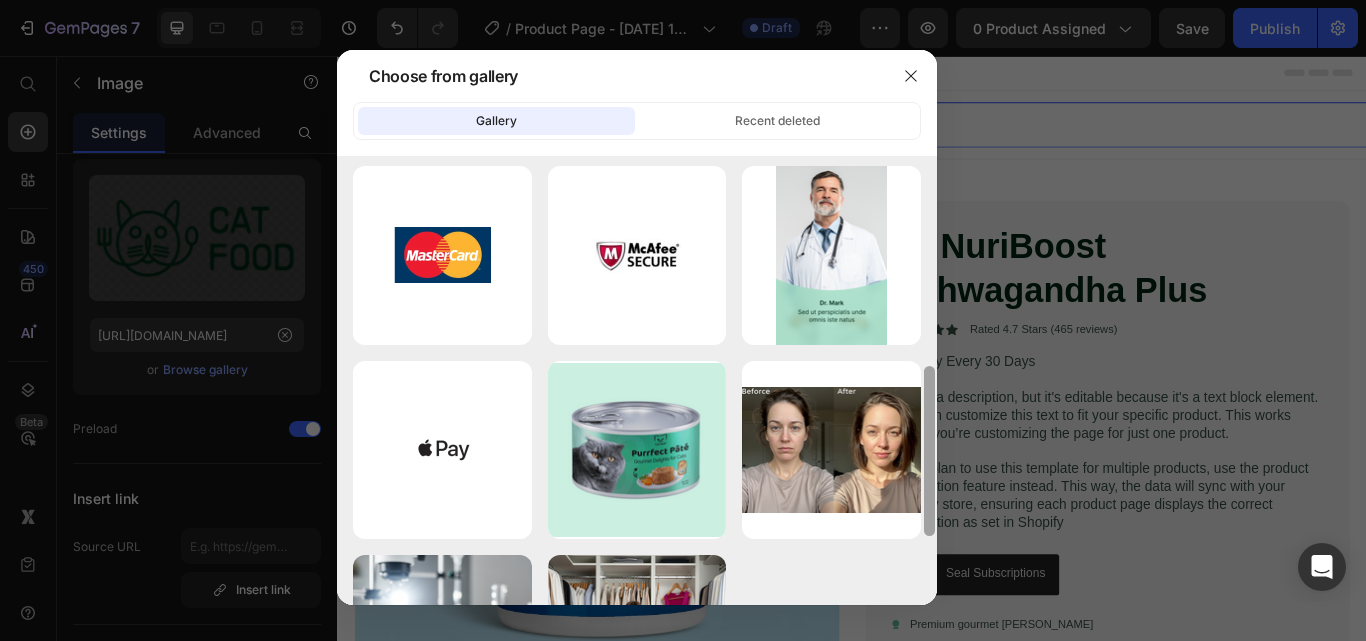 drag, startPoint x: 928, startPoint y: 204, endPoint x: 929, endPoint y: 428, distance: 224.00223 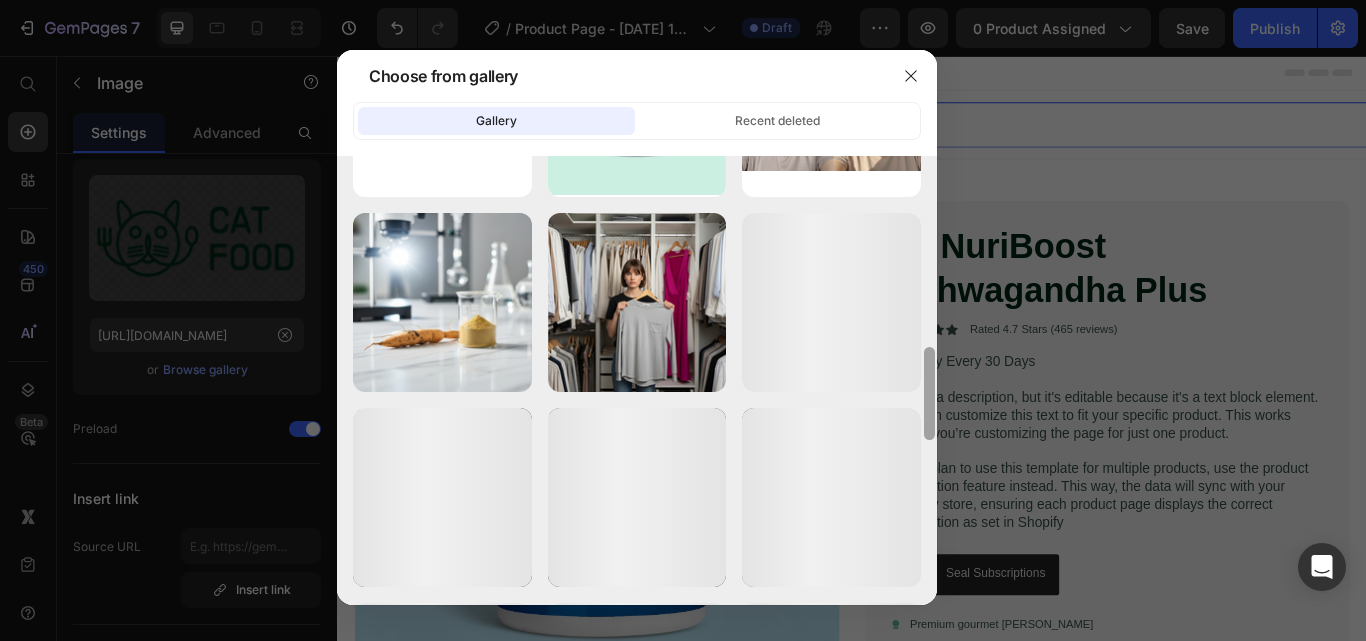 scroll, scrollTop: 935, scrollLeft: 0, axis: vertical 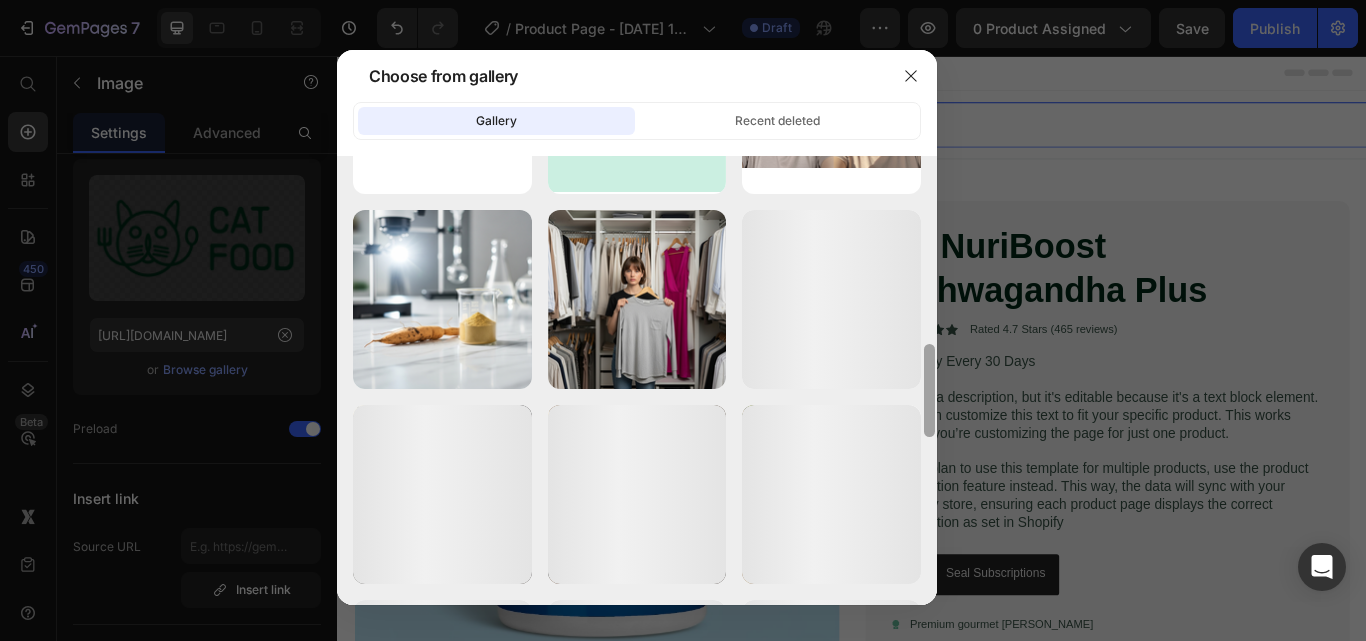 drag, startPoint x: 924, startPoint y: 406, endPoint x: 926, endPoint y: 537, distance: 131.01526 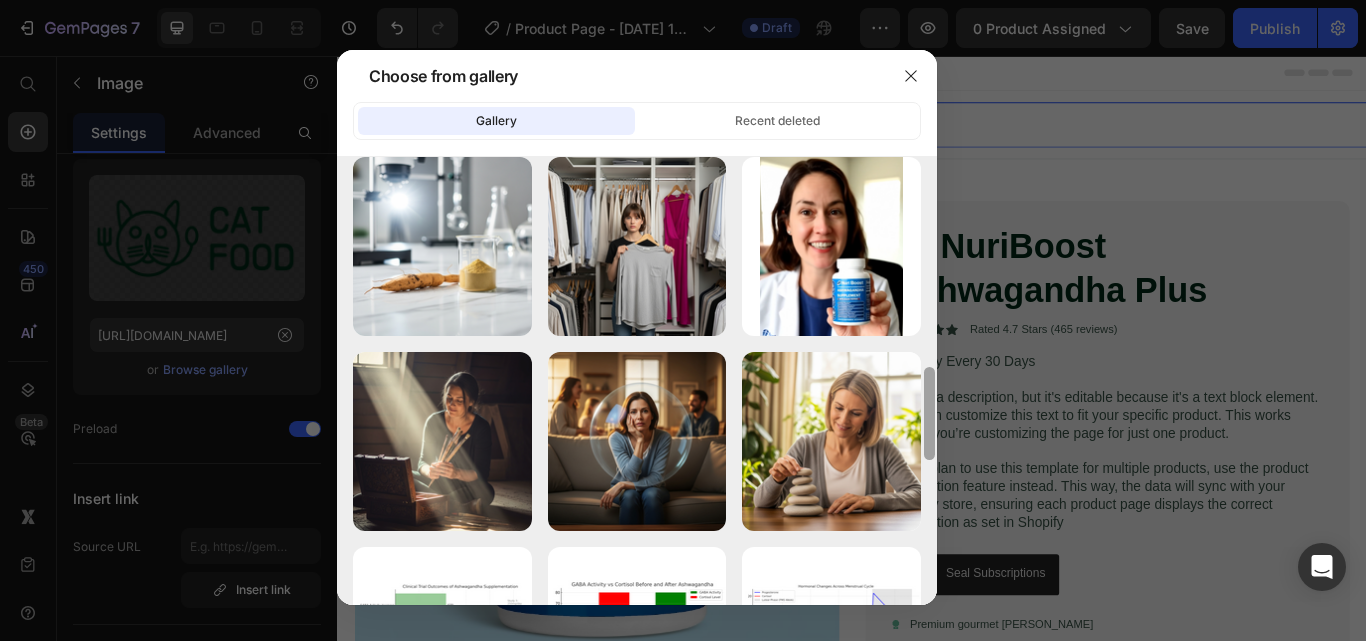 scroll, scrollTop: 993, scrollLeft: 0, axis: vertical 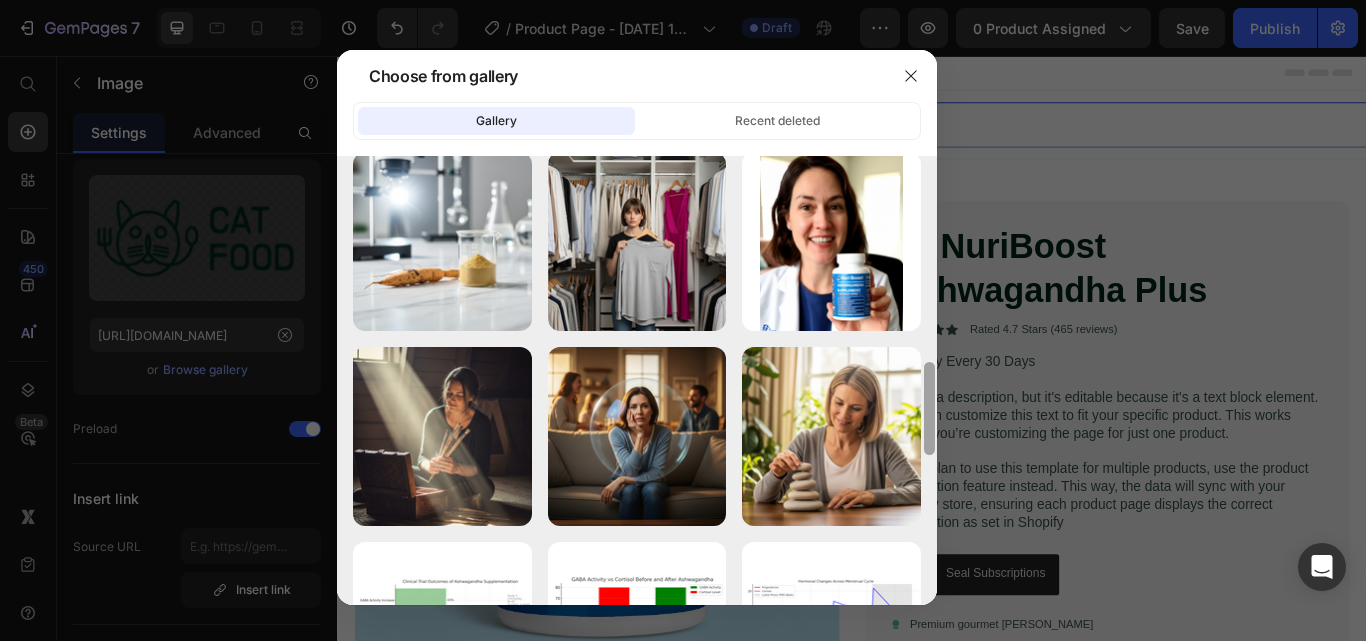 drag, startPoint x: 928, startPoint y: 371, endPoint x: 930, endPoint y: 383, distance: 12.165525 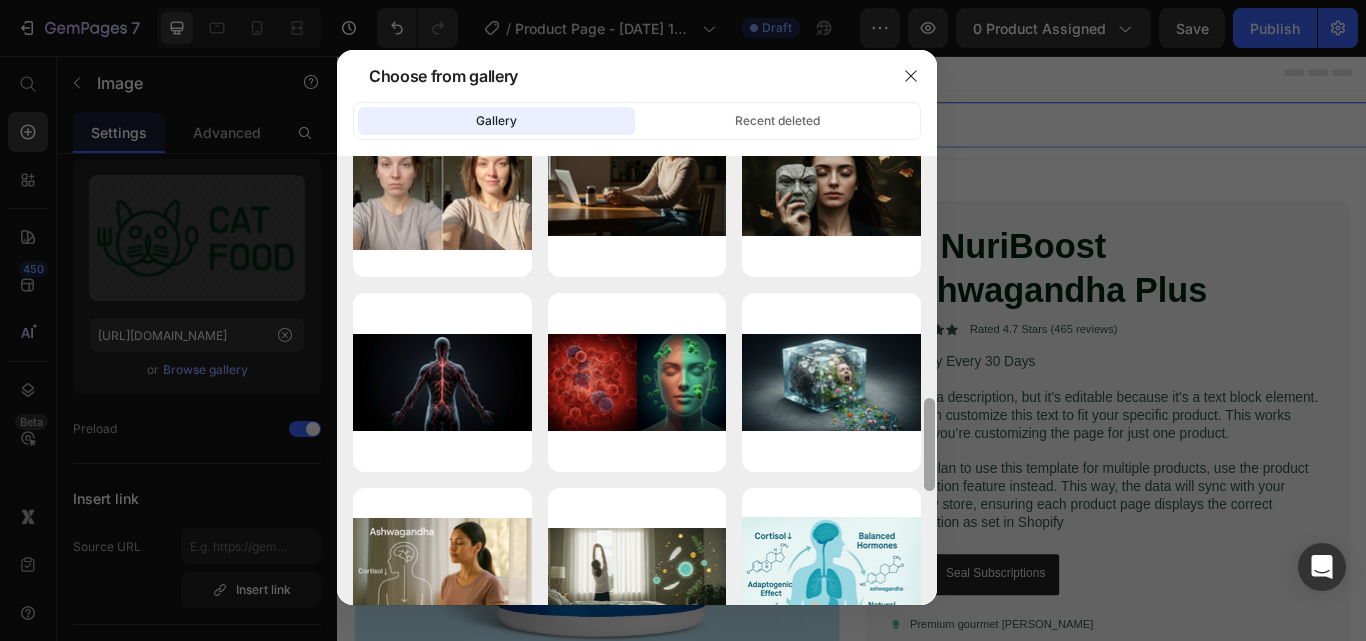scroll, scrollTop: 1708, scrollLeft: 0, axis: vertical 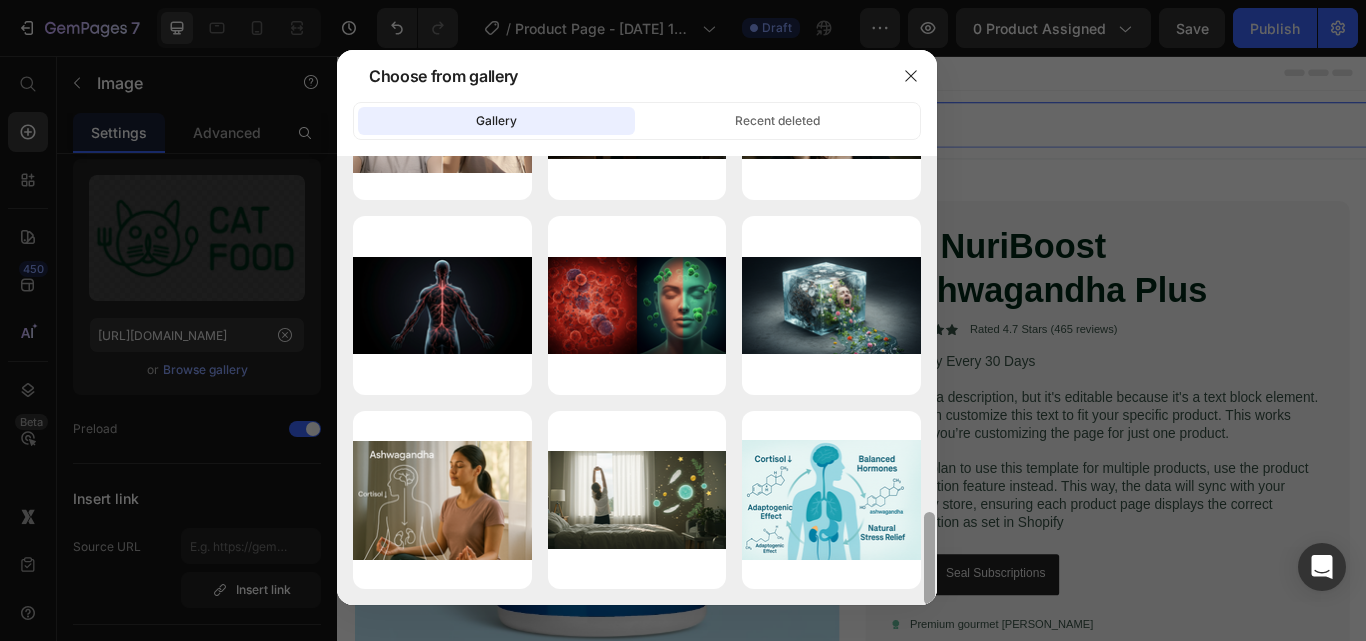 drag, startPoint x: 930, startPoint y: 383, endPoint x: 923, endPoint y: 541, distance: 158.15498 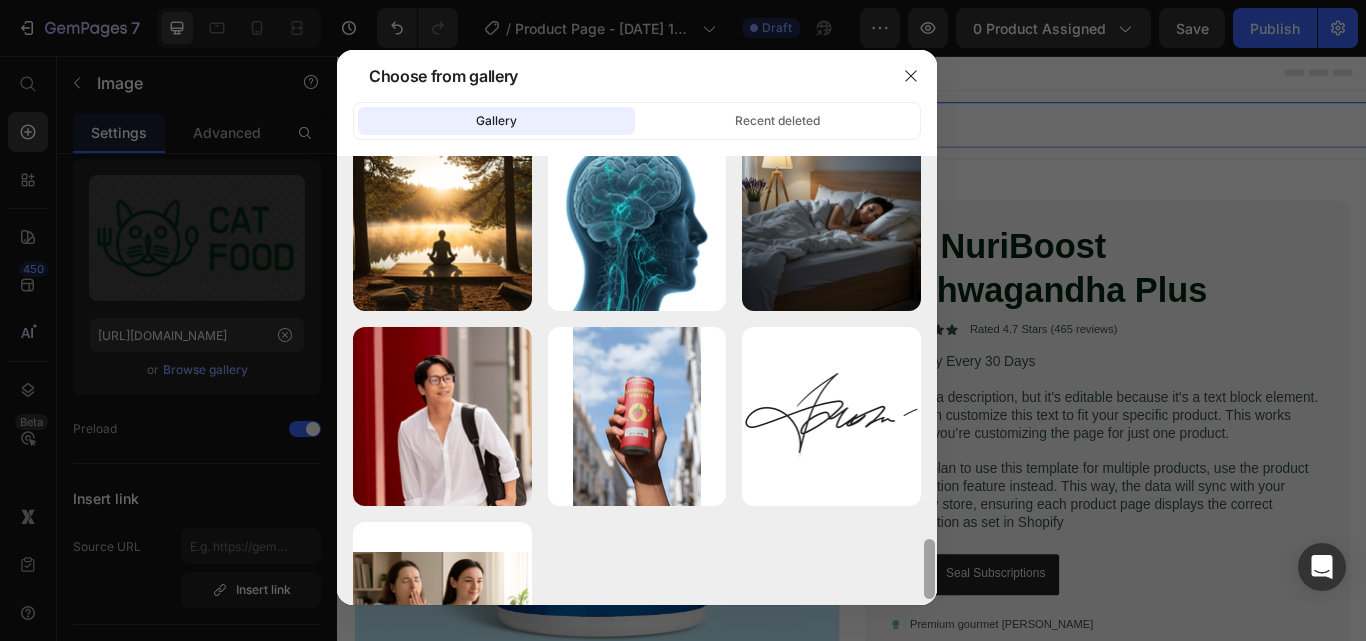 drag, startPoint x: 929, startPoint y: 398, endPoint x: 926, endPoint y: 544, distance: 146.03082 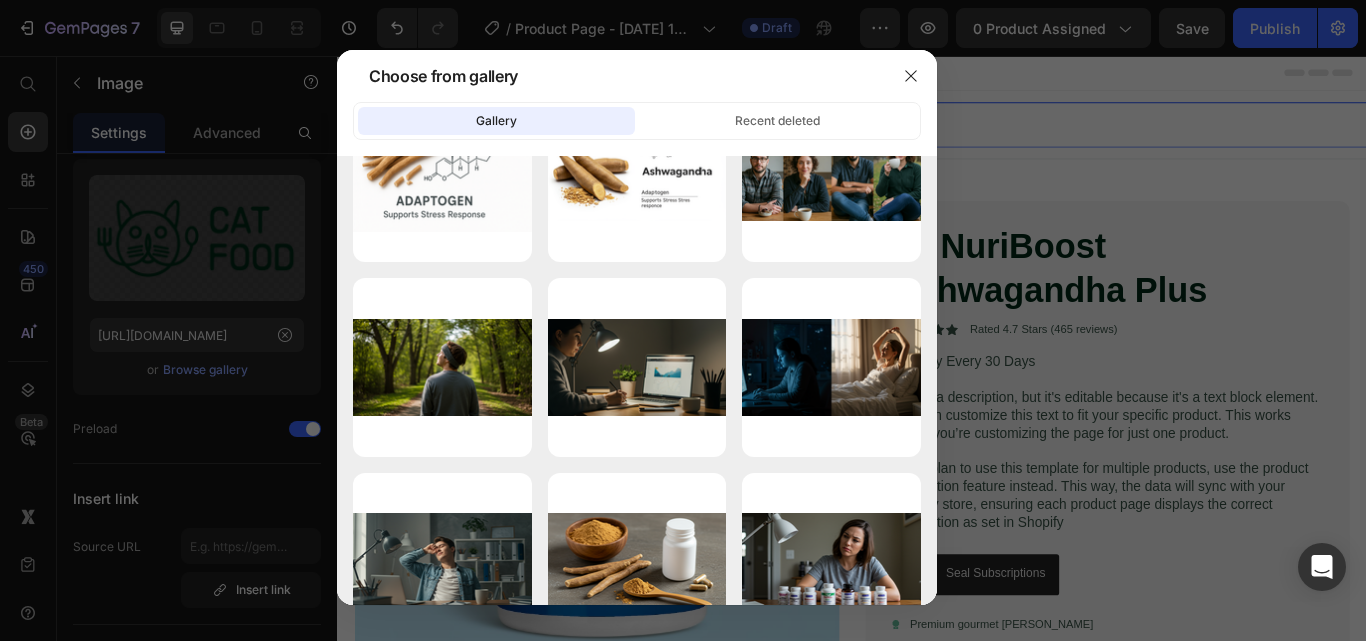scroll, scrollTop: 3532, scrollLeft: 0, axis: vertical 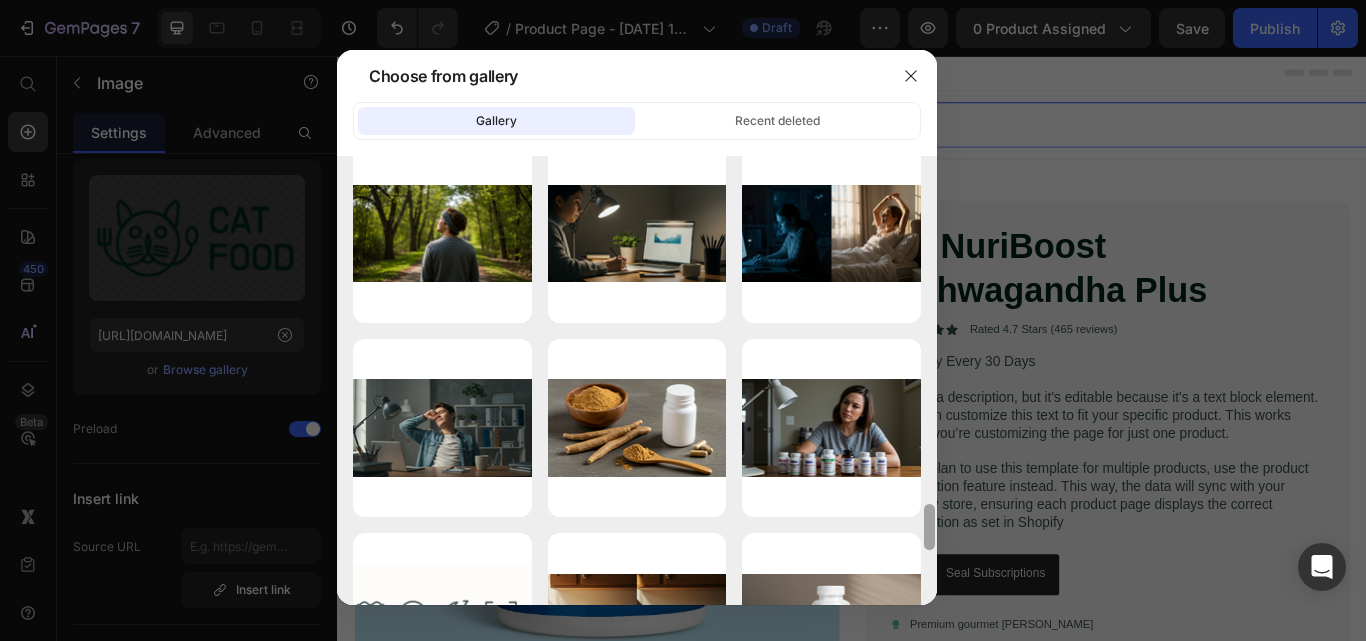 drag, startPoint x: 931, startPoint y: 459, endPoint x: 930, endPoint y: 537, distance: 78.00641 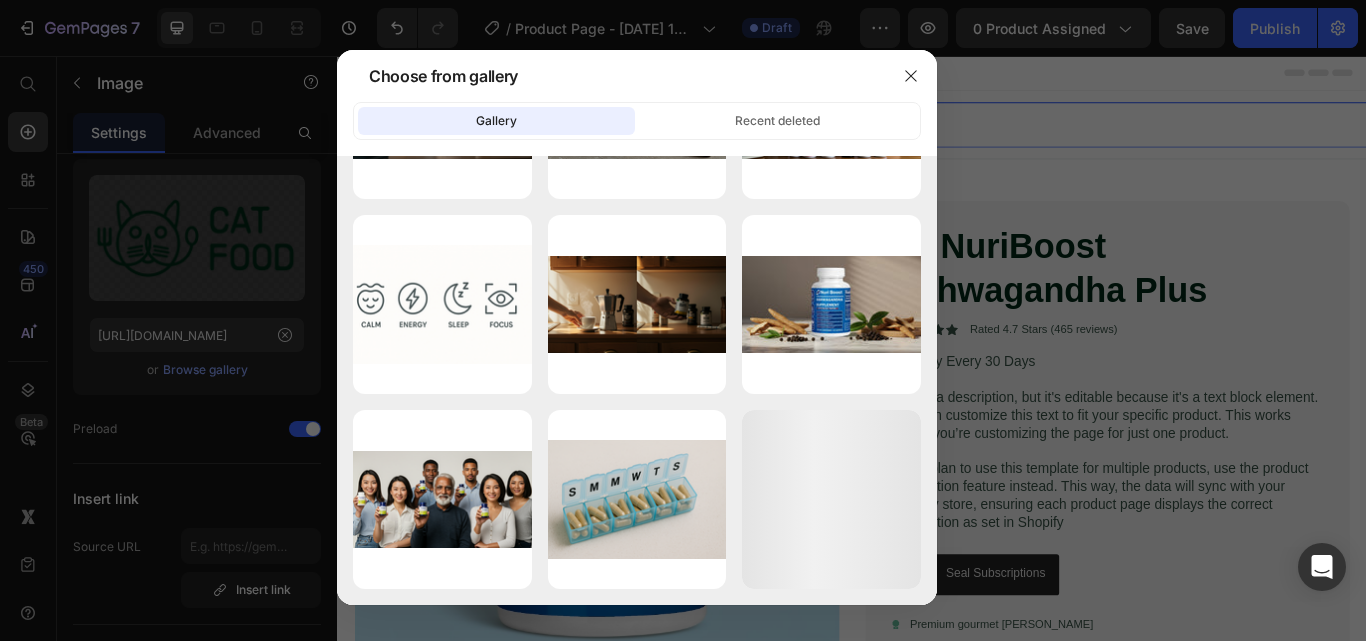 drag, startPoint x: 931, startPoint y: 536, endPoint x: 933, endPoint y: 592, distance: 56.0357 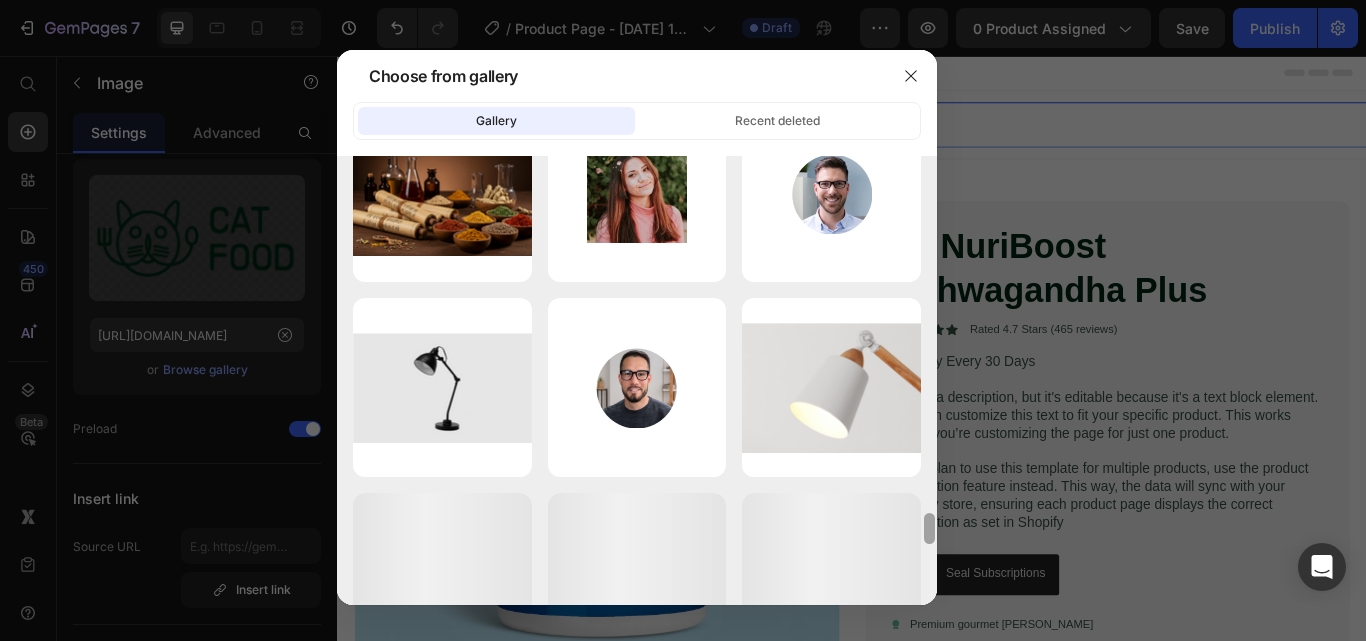 drag, startPoint x: 931, startPoint y: 507, endPoint x: 933, endPoint y: 584, distance: 77.02597 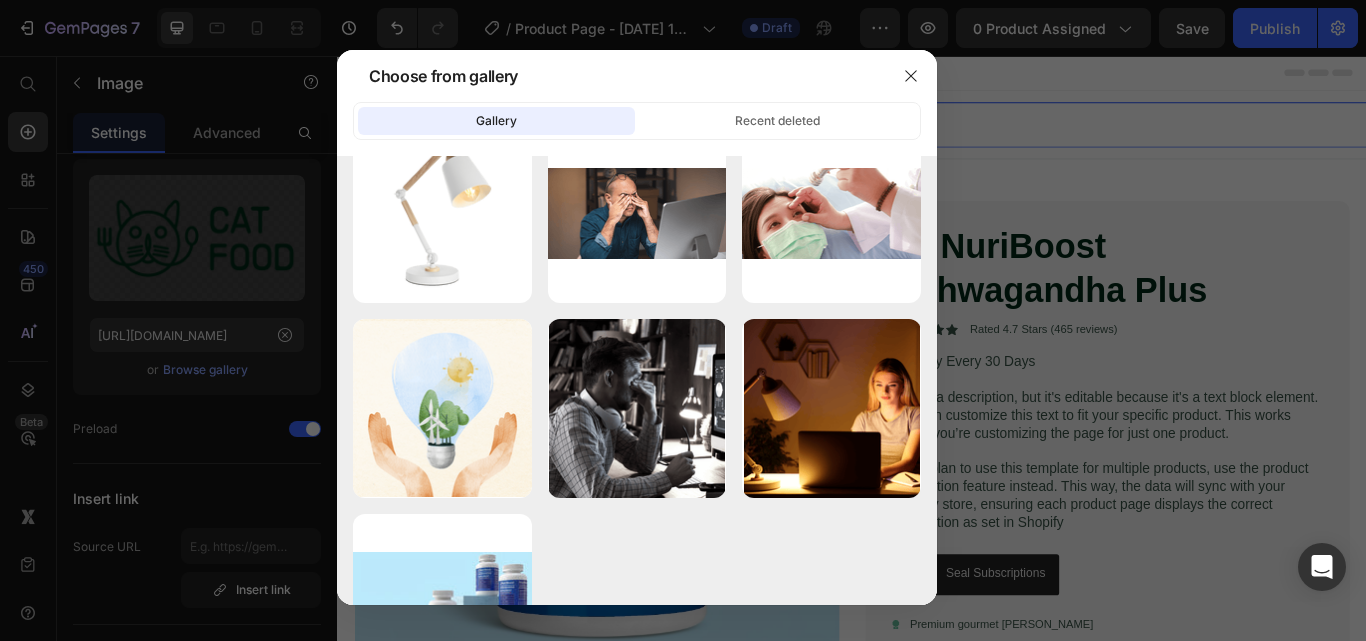 scroll, scrollTop: 5991, scrollLeft: 0, axis: vertical 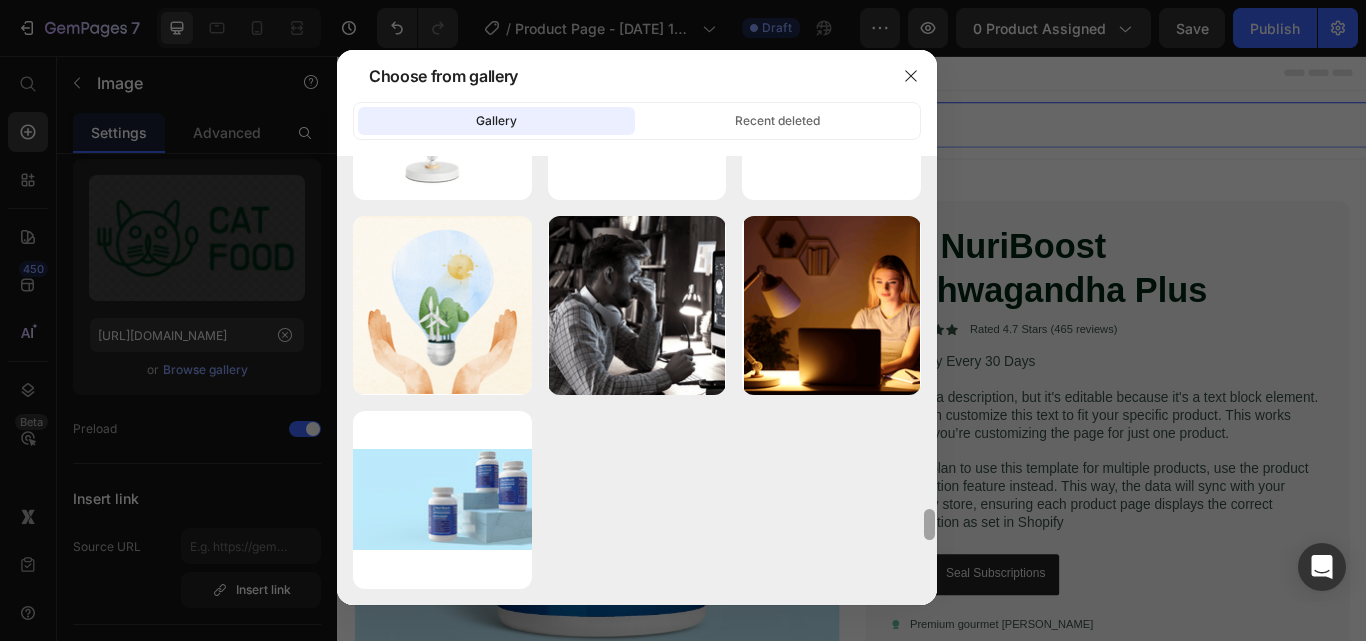 drag, startPoint x: 932, startPoint y: 518, endPoint x: 936, endPoint y: 591, distance: 73.109505 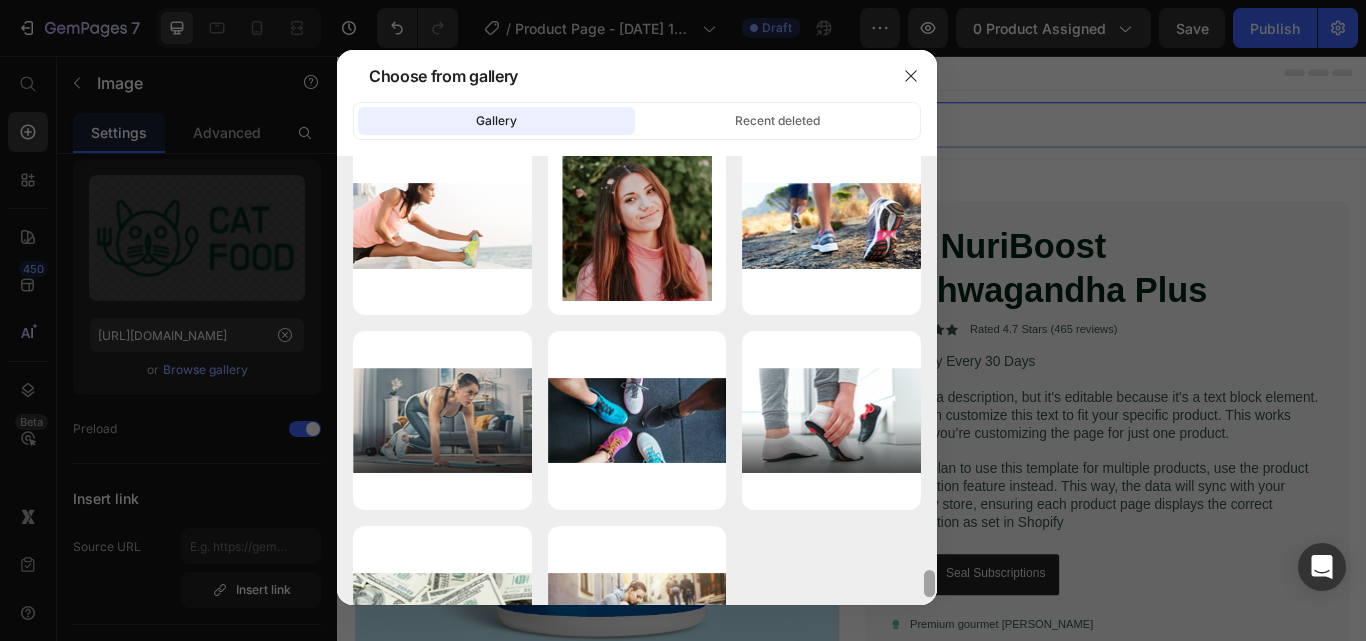scroll, scrollTop: 6965, scrollLeft: 0, axis: vertical 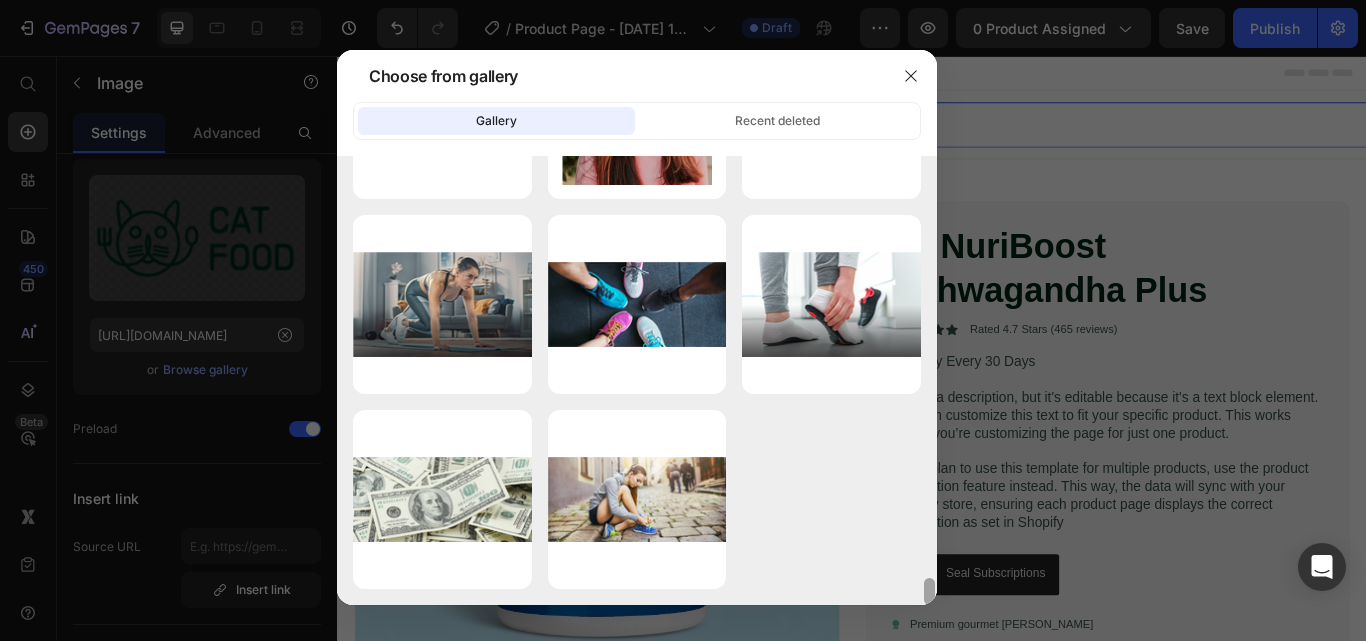 drag, startPoint x: 929, startPoint y: 528, endPoint x: 934, endPoint y: 596, distance: 68.18358 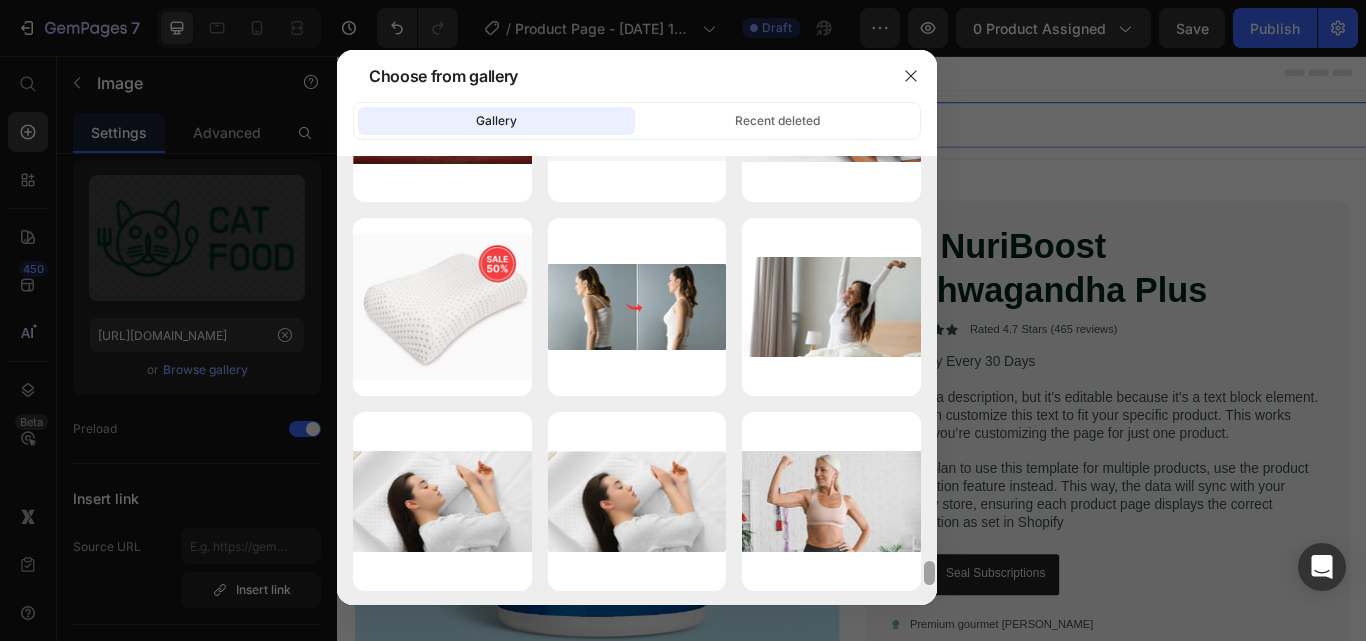 scroll, scrollTop: 7938, scrollLeft: 0, axis: vertical 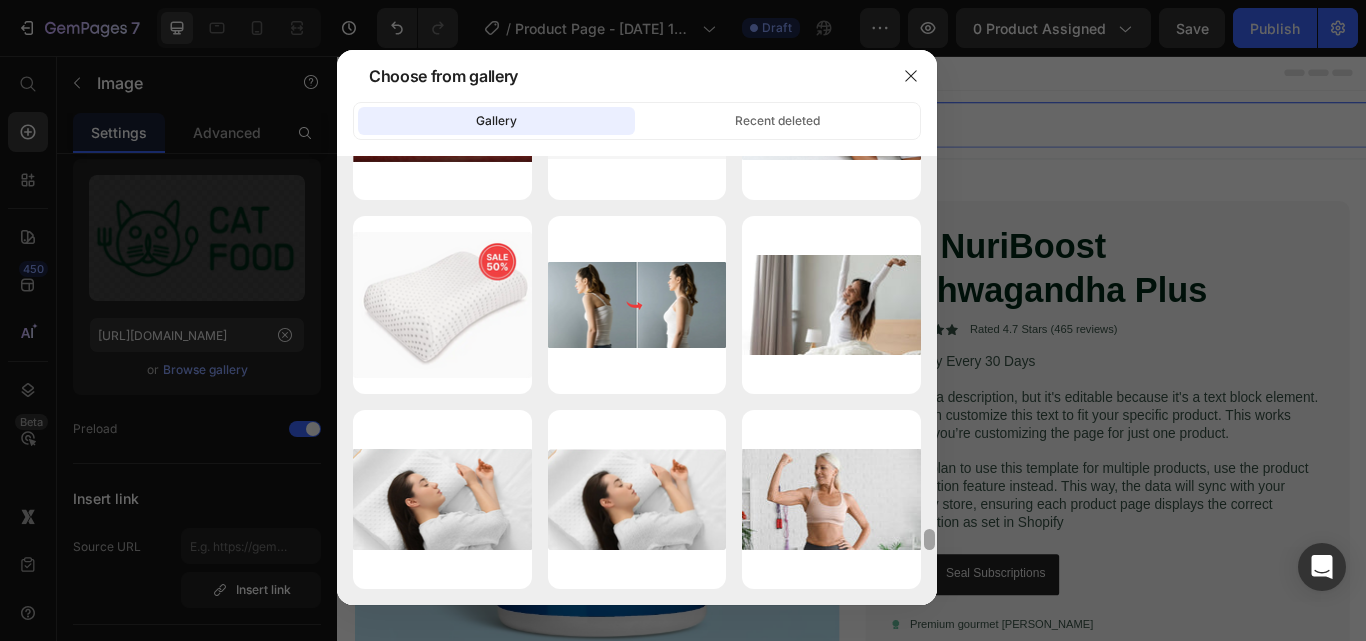 drag, startPoint x: 931, startPoint y: 539, endPoint x: 940, endPoint y: 603, distance: 64.629715 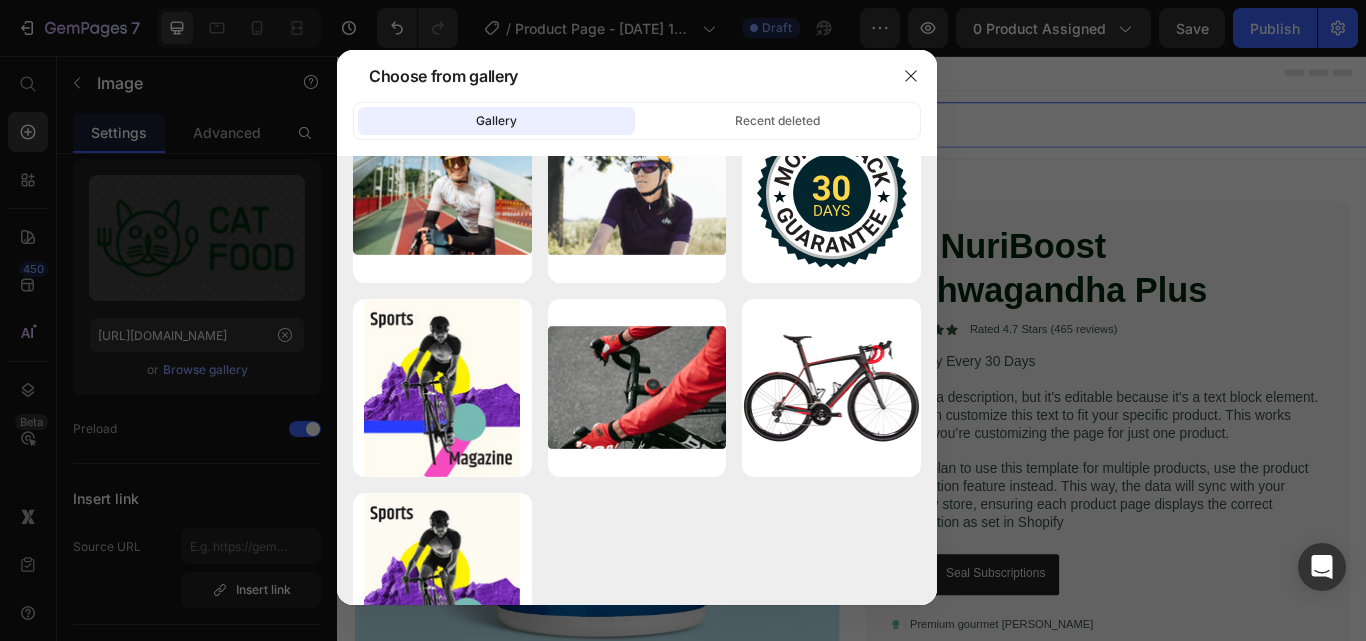 scroll, scrollTop: 9106, scrollLeft: 0, axis: vertical 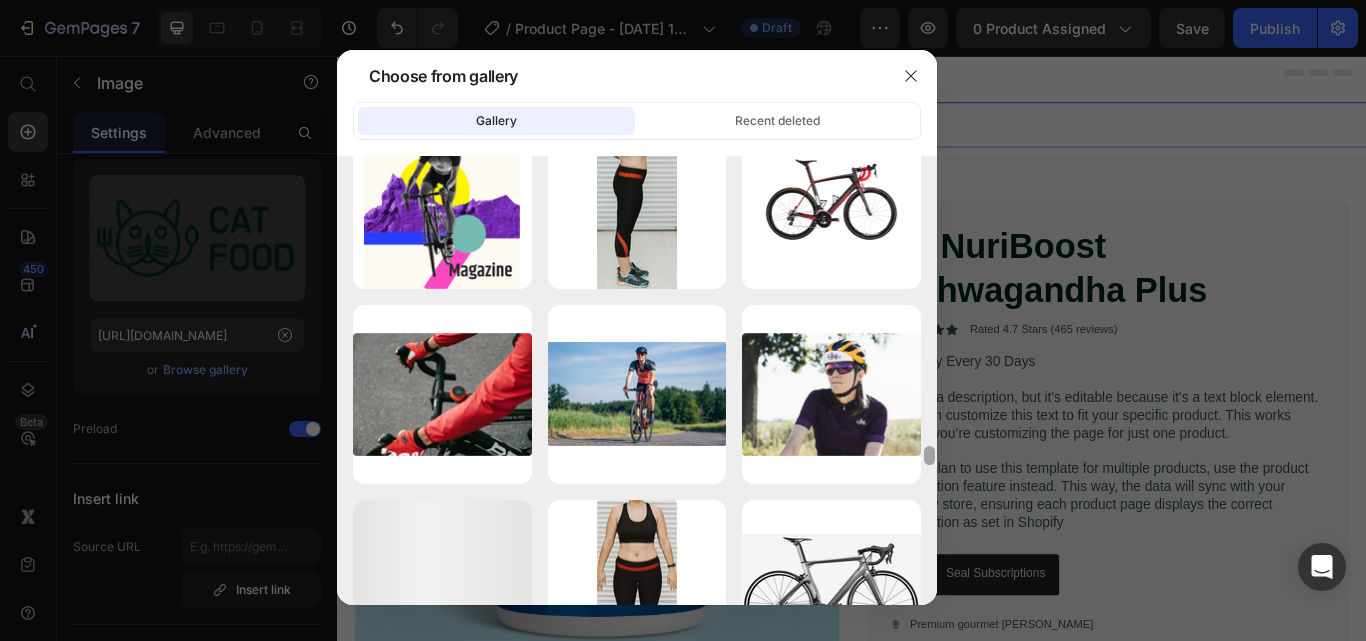 drag, startPoint x: 932, startPoint y: 540, endPoint x: 940, endPoint y: 610, distance: 70.45566 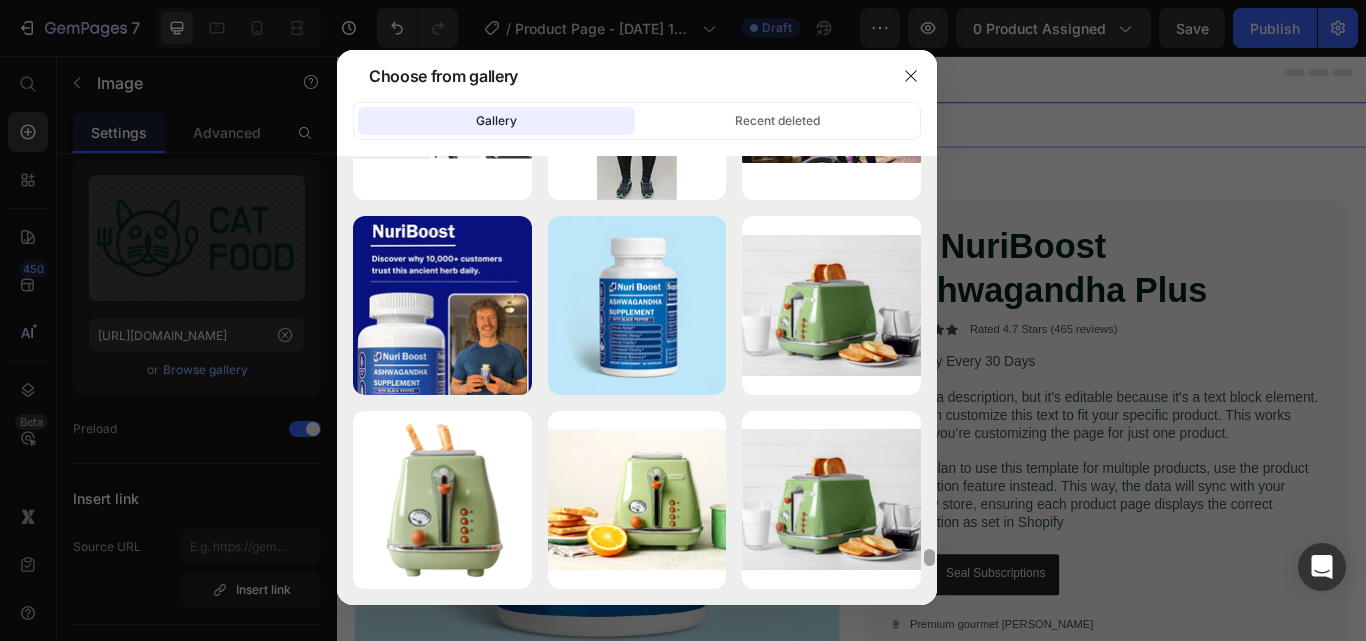 scroll, scrollTop: 10083, scrollLeft: 0, axis: vertical 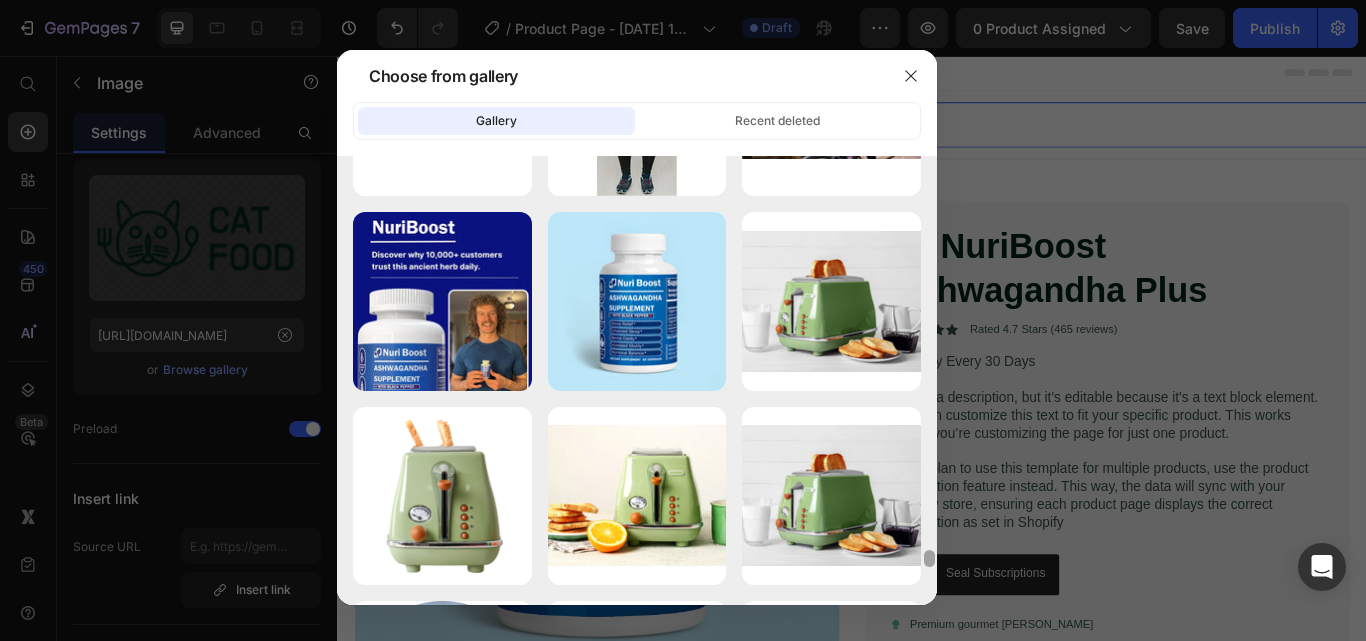 drag, startPoint x: 931, startPoint y: 571, endPoint x: 932, endPoint y: 599, distance: 28.01785 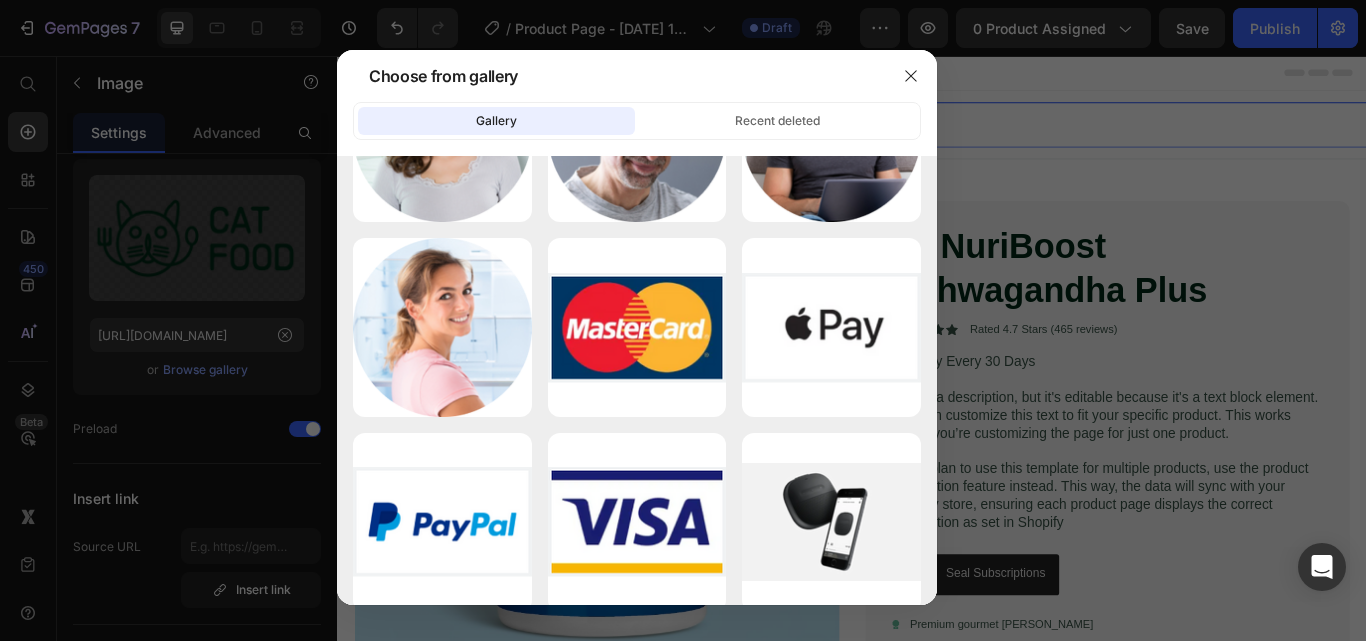 scroll, scrollTop: 11053, scrollLeft: 0, axis: vertical 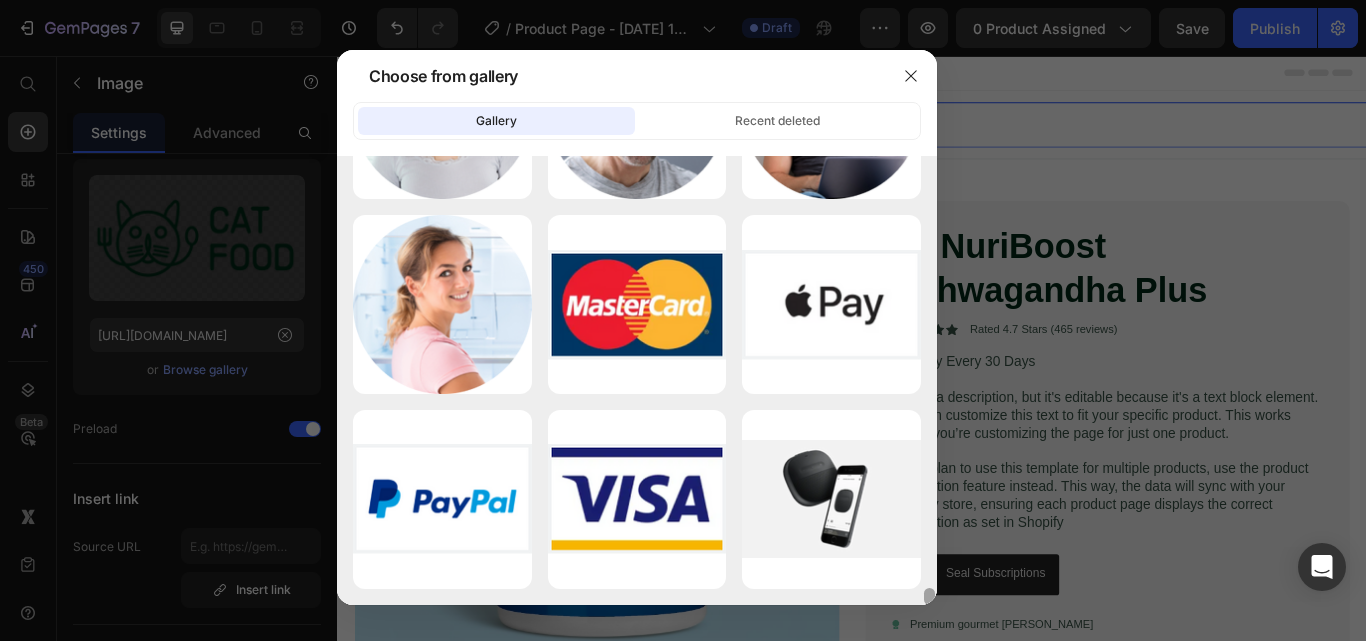 drag, startPoint x: 929, startPoint y: 561, endPoint x: 934, endPoint y: 616, distance: 55.226807 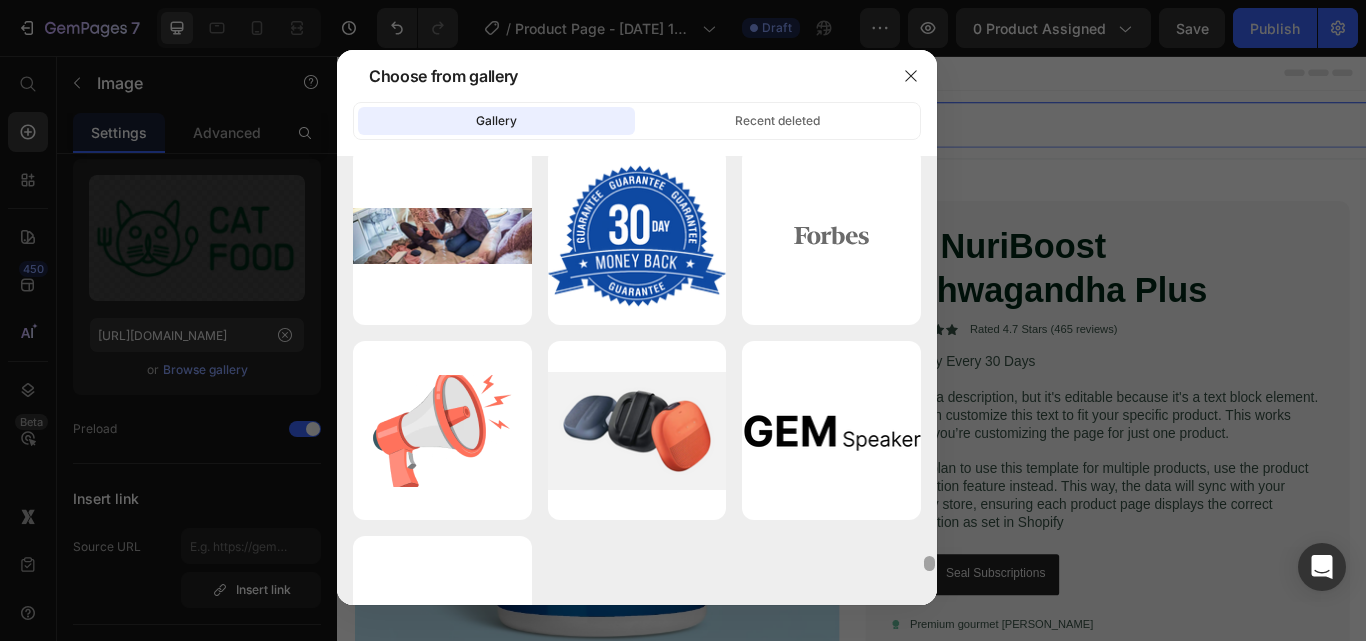 scroll, scrollTop: 12123, scrollLeft: 0, axis: vertical 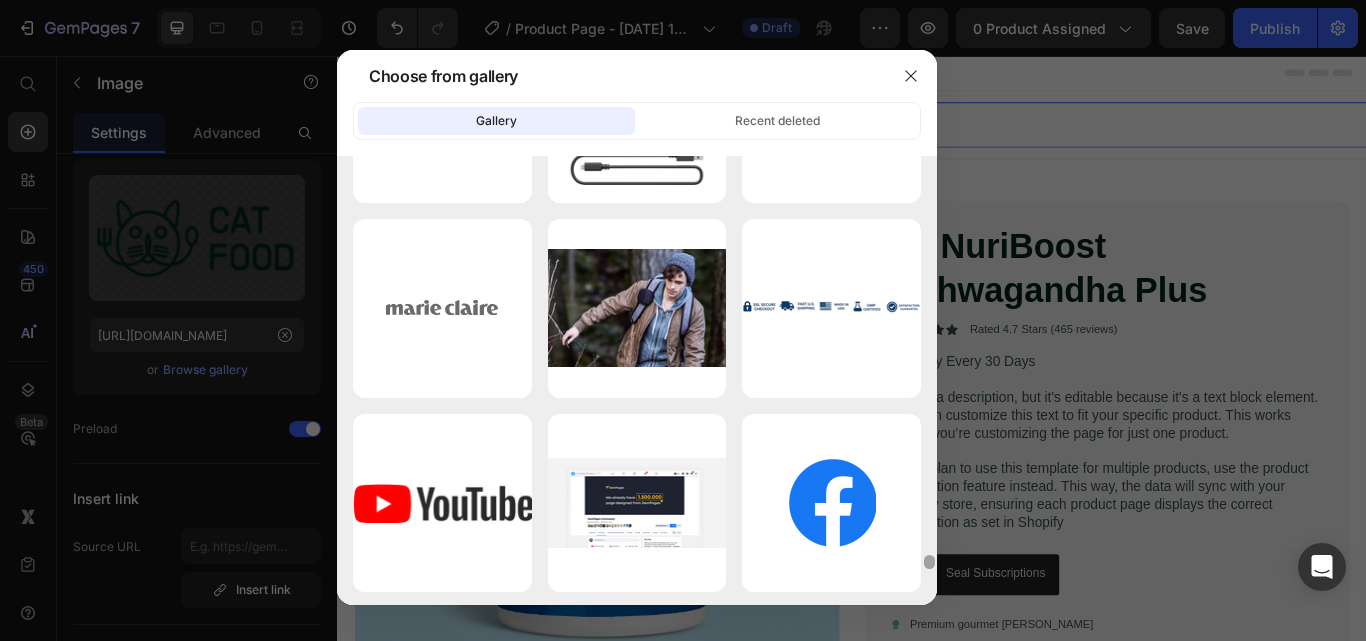 drag, startPoint x: 929, startPoint y: 557, endPoint x: 941, endPoint y: 627, distance: 71.021126 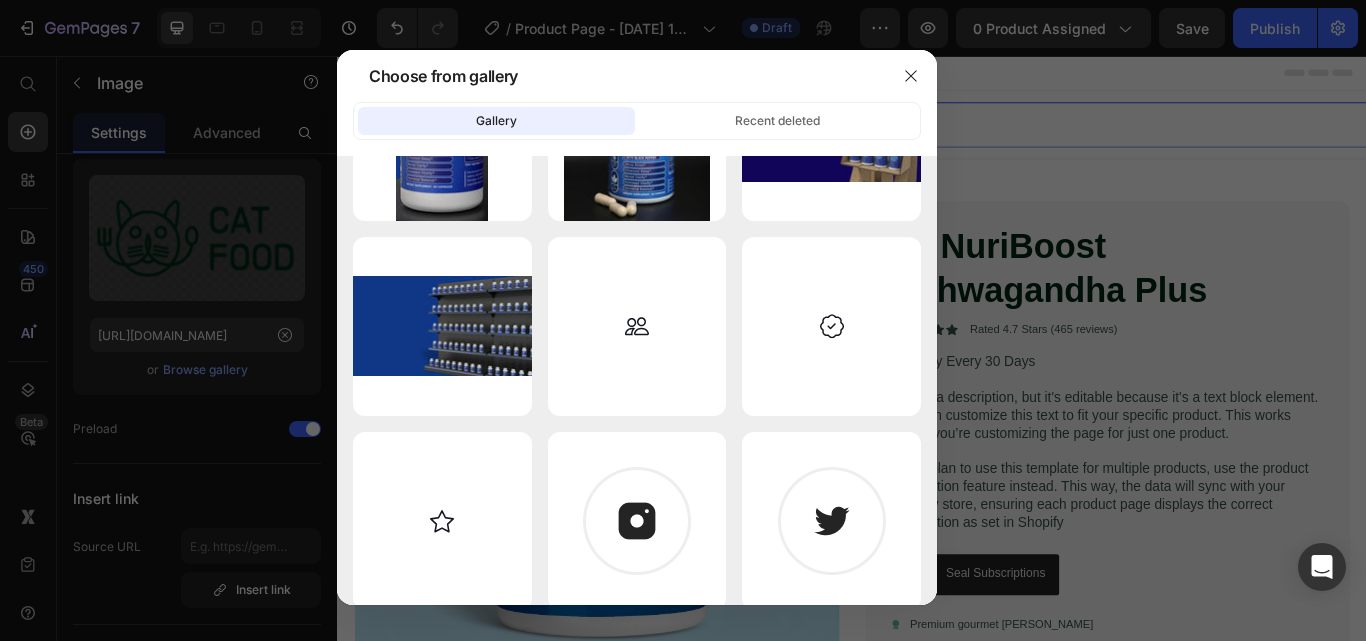 scroll, scrollTop: 14167, scrollLeft: 0, axis: vertical 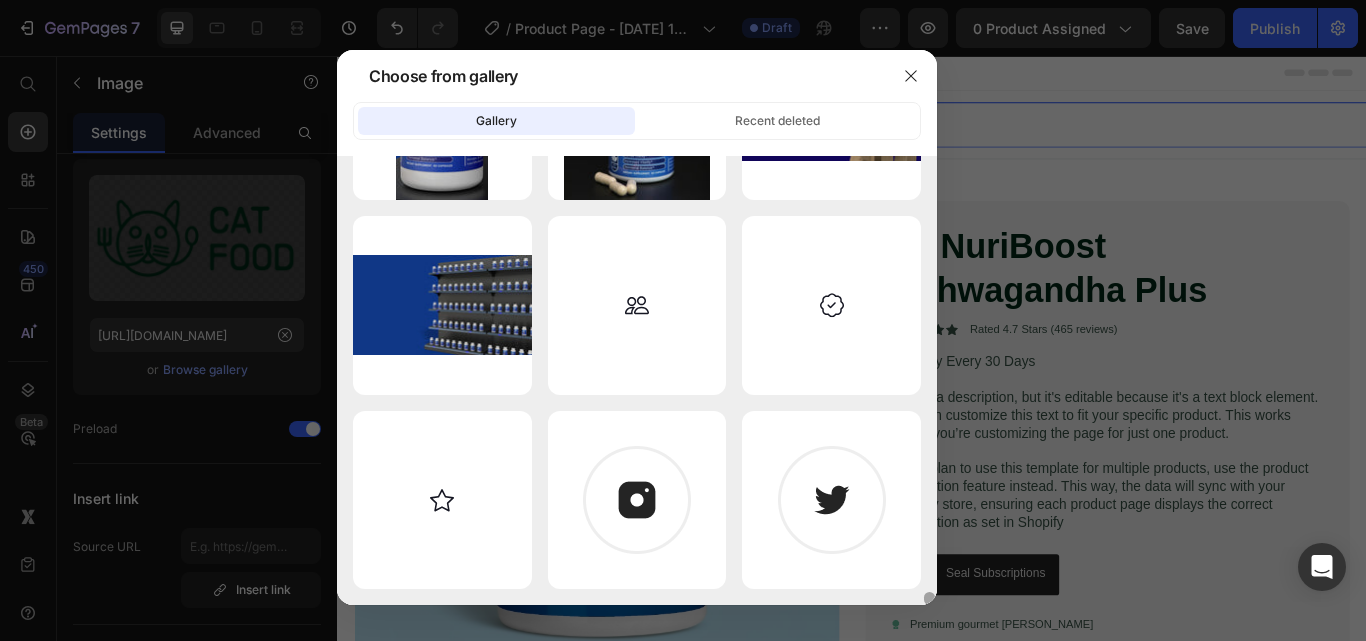 drag, startPoint x: 928, startPoint y: 588, endPoint x: 931, endPoint y: 630, distance: 42.107006 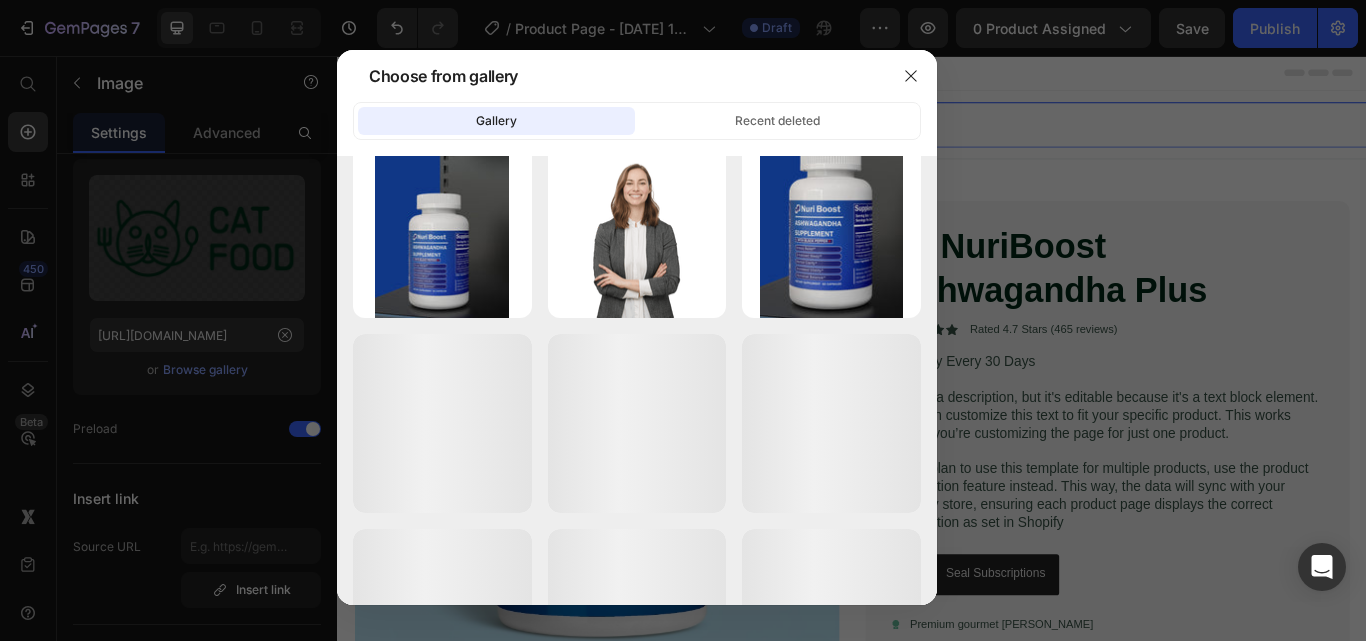 drag, startPoint x: 932, startPoint y: 561, endPoint x: 934, endPoint y: 609, distance: 48.04165 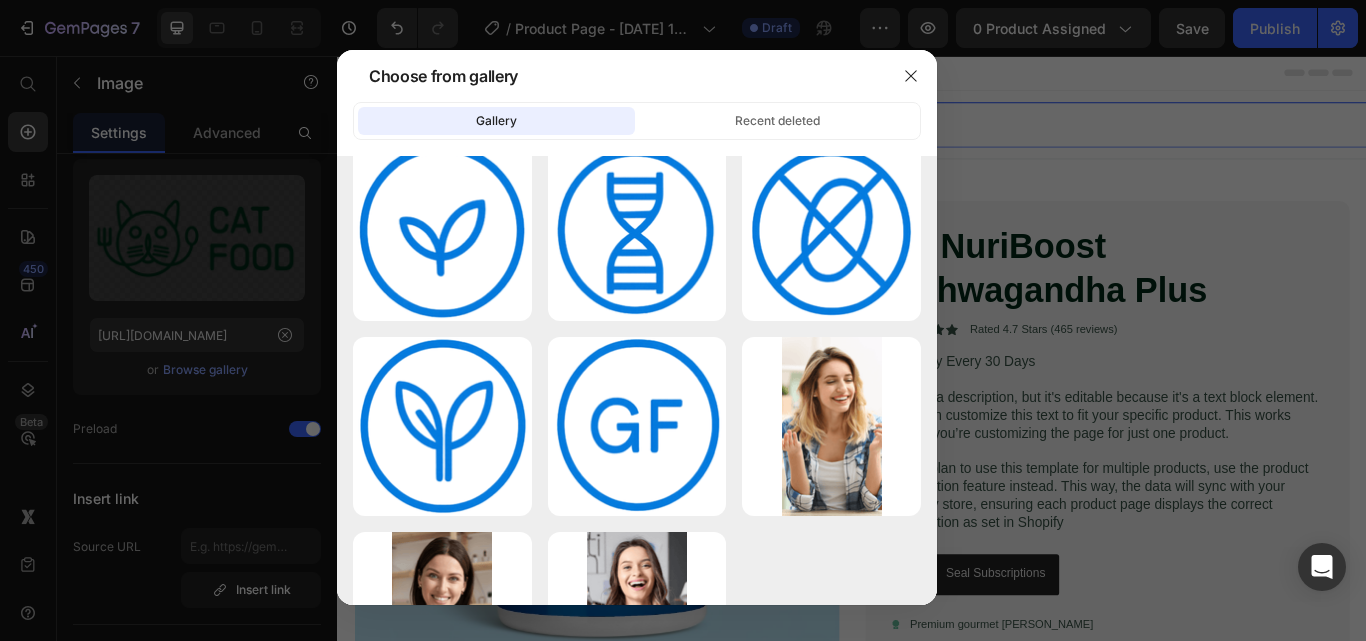 scroll, scrollTop: 16309, scrollLeft: 0, axis: vertical 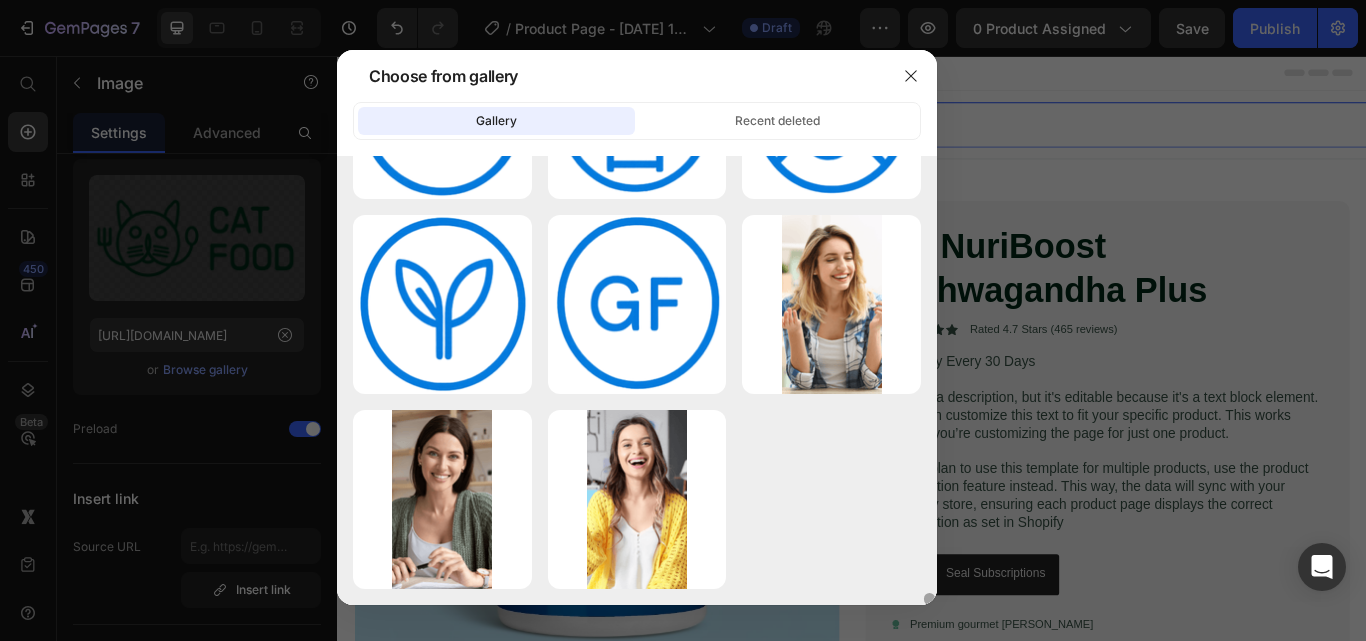 drag, startPoint x: 931, startPoint y: 586, endPoint x: 936, endPoint y: 610, distance: 24.5153 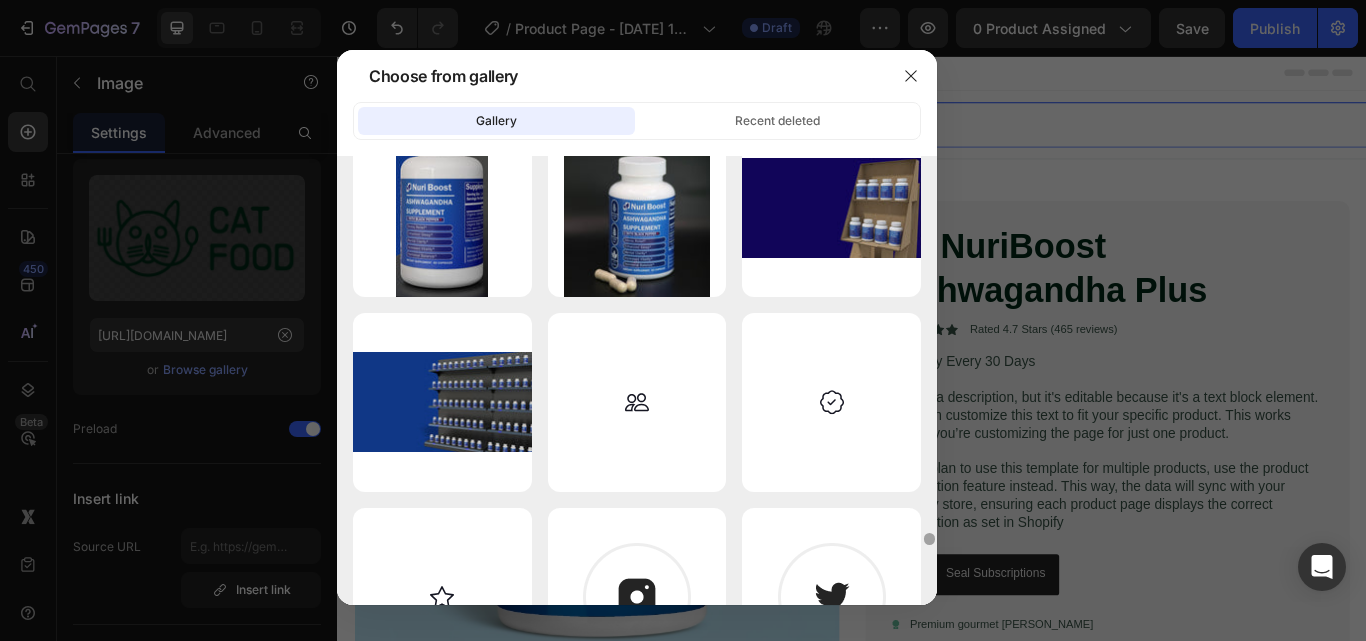 drag, startPoint x: 929, startPoint y: 601, endPoint x: 933, endPoint y: 540, distance: 61.13101 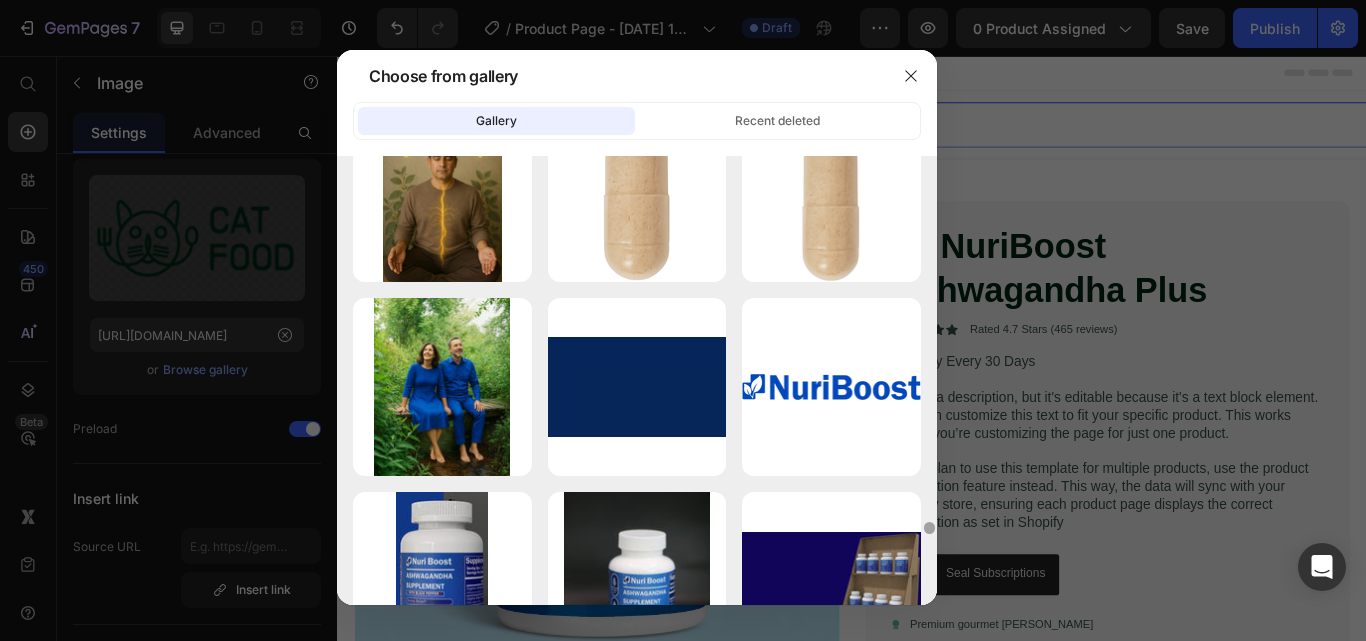 scroll, scrollTop: 13659, scrollLeft: 0, axis: vertical 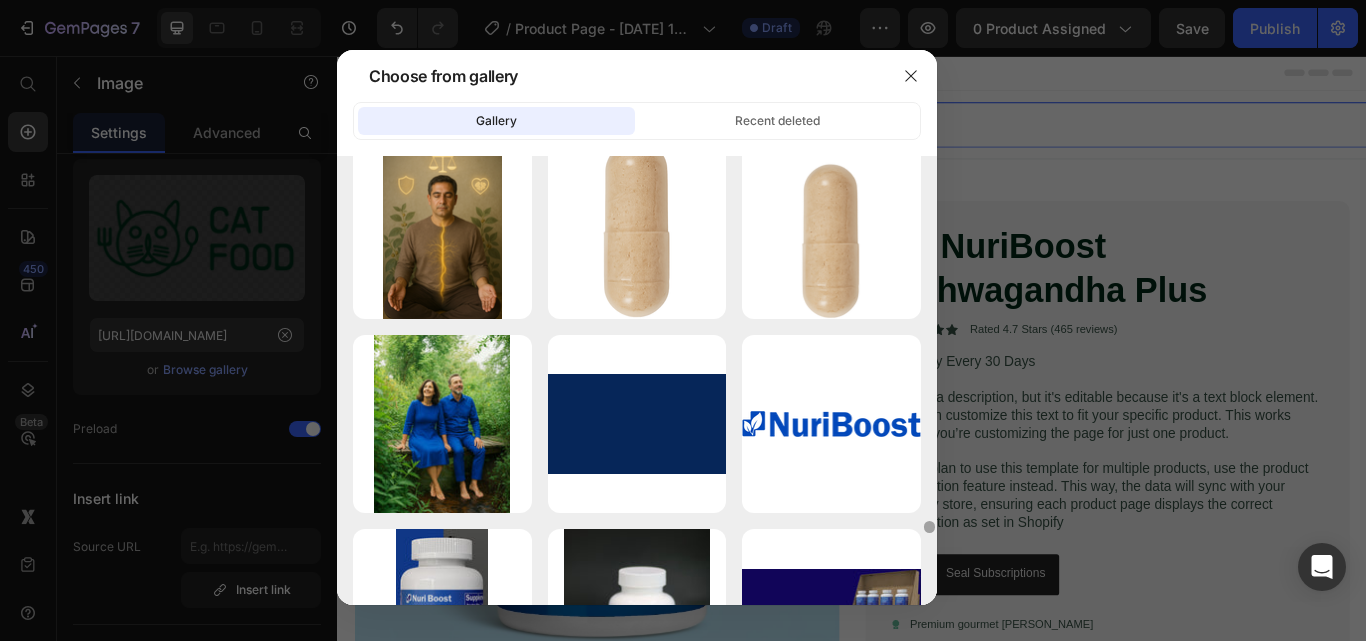 click at bounding box center [929, 527] 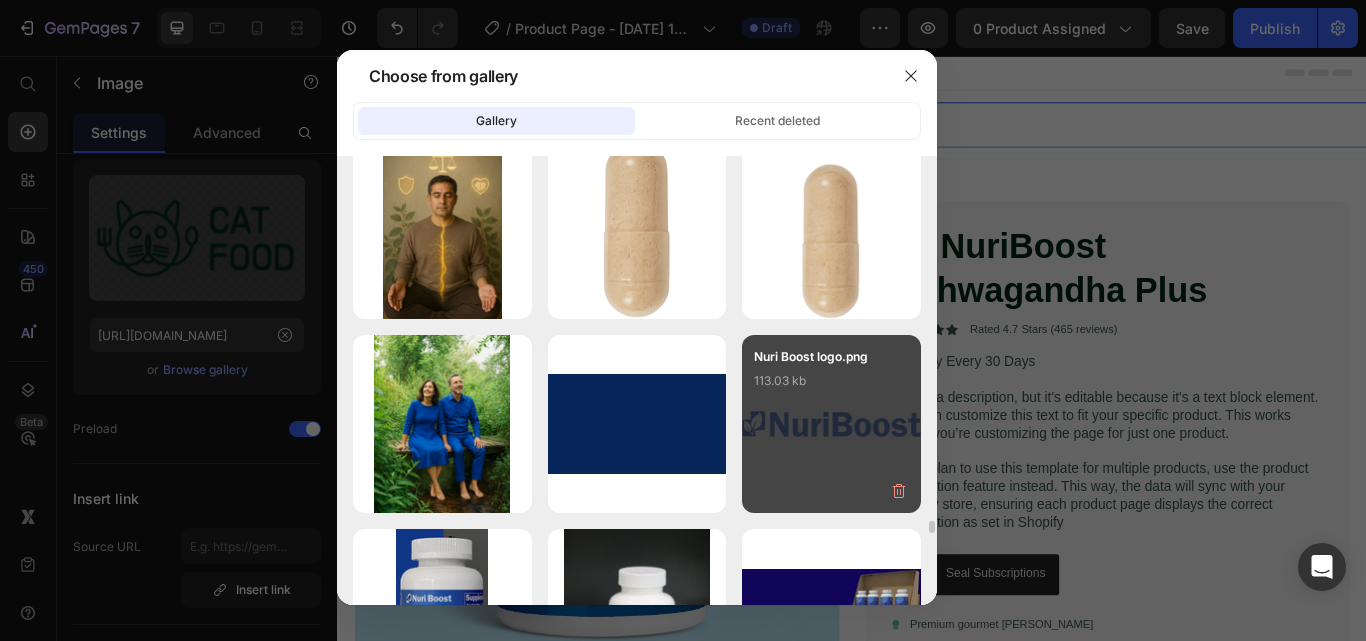 click on "Nuri Boost logo.png 113.03 kb" at bounding box center (831, 424) 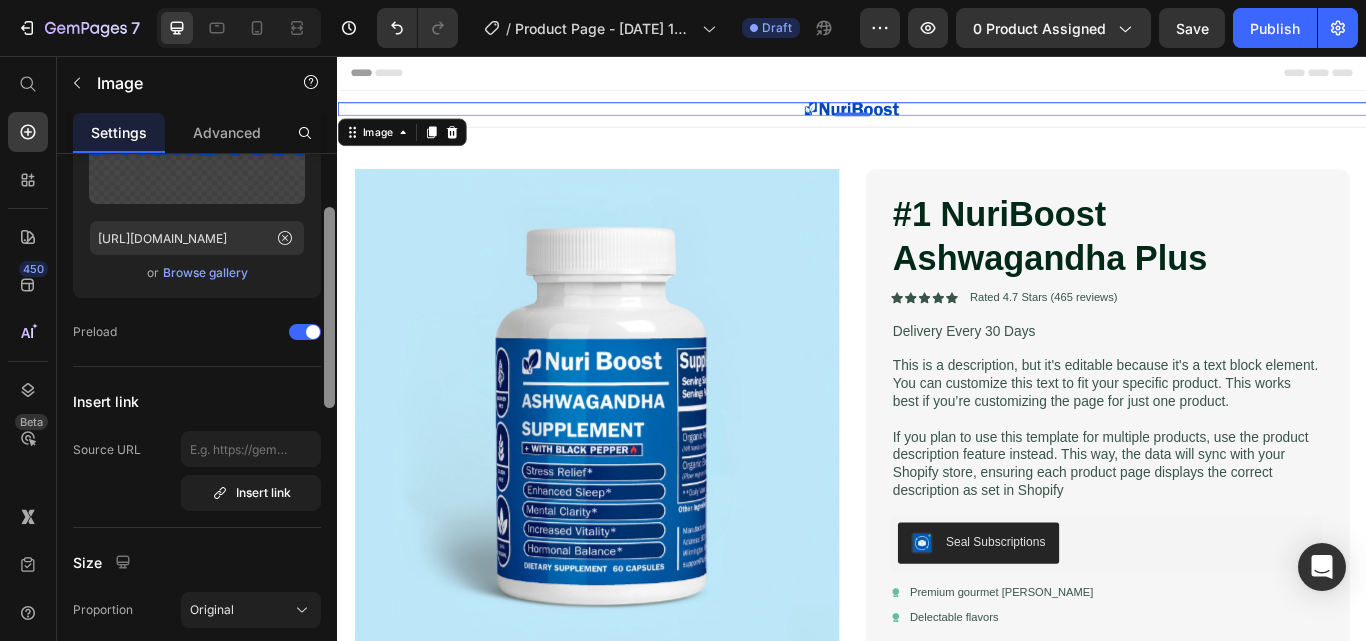 scroll, scrollTop: 187, scrollLeft: 0, axis: vertical 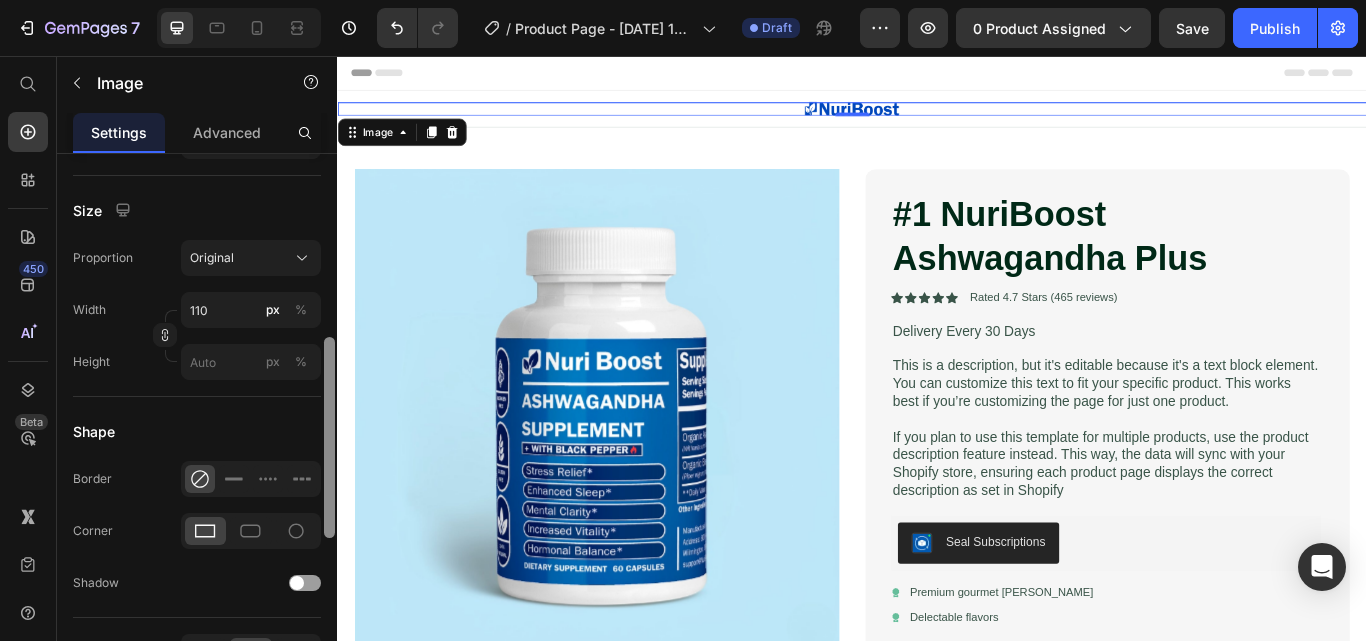 drag, startPoint x: 330, startPoint y: 243, endPoint x: 329, endPoint y: 413, distance: 170.00294 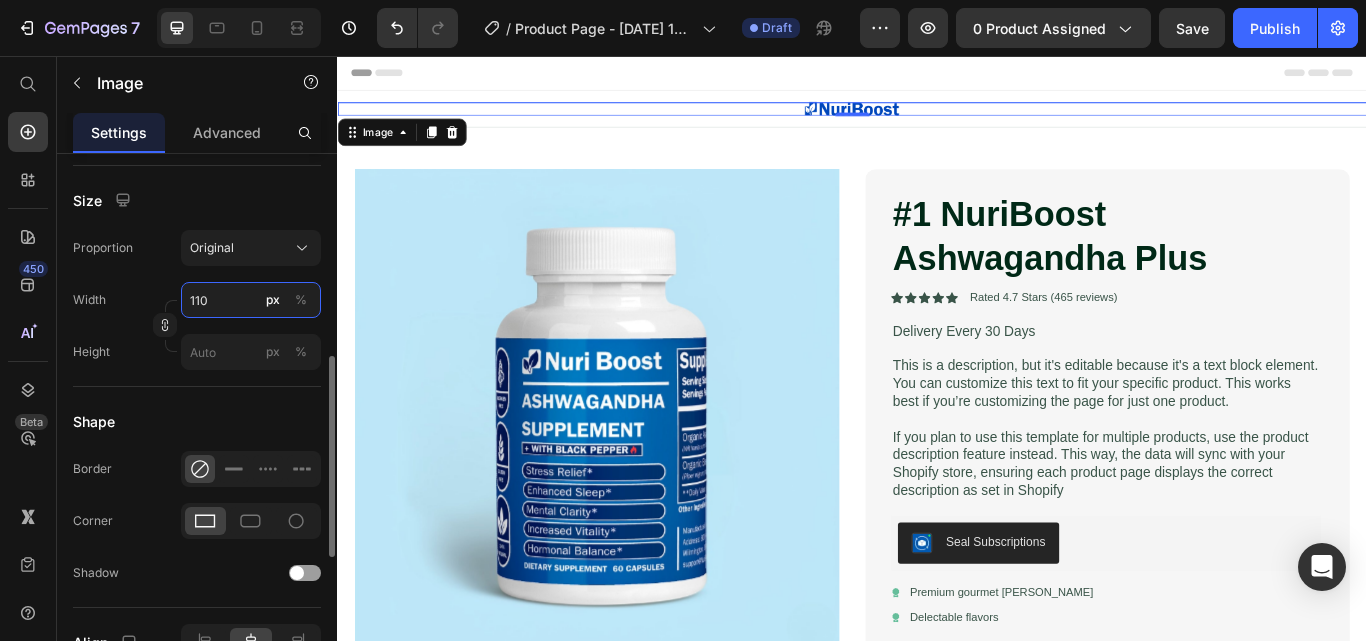 click on "110" at bounding box center [251, 300] 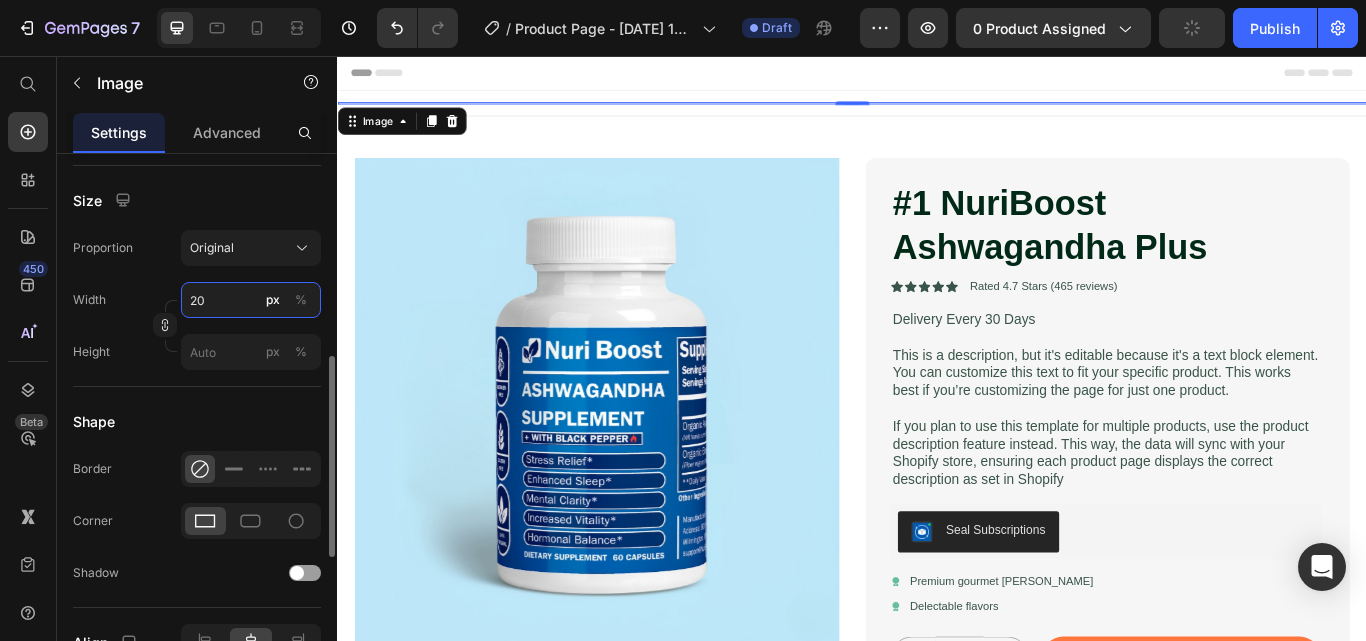 type on "200" 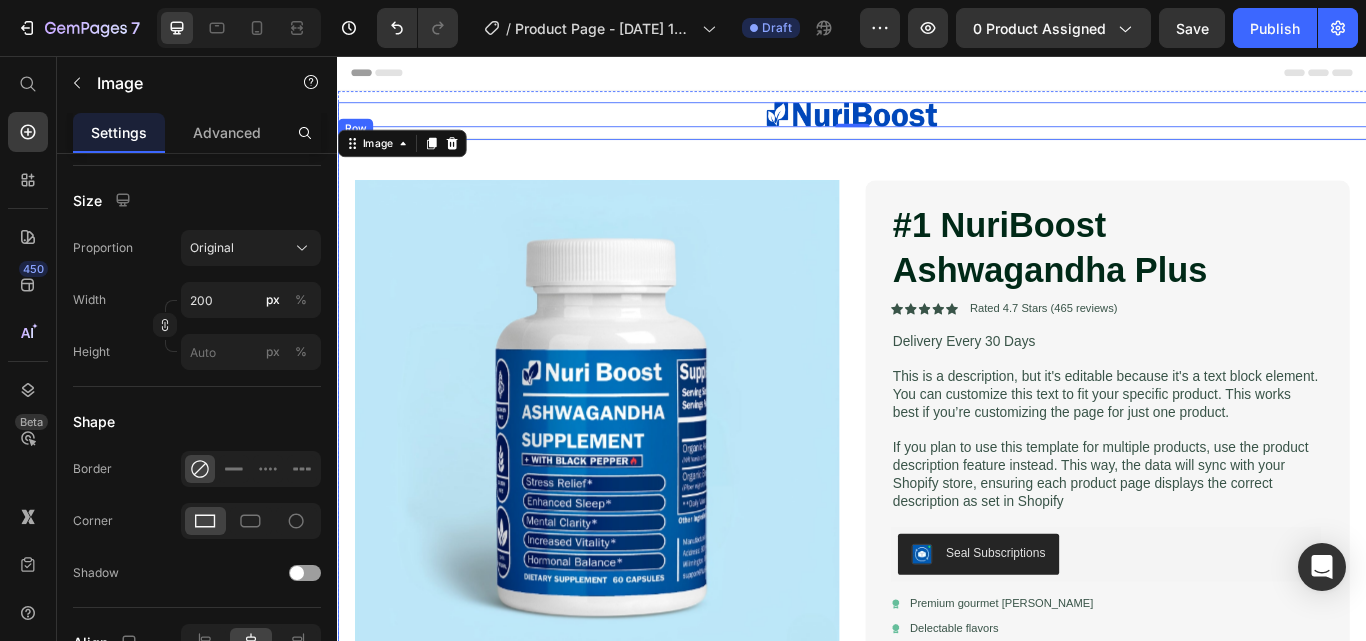 click on "Product Images #1 NuriBoost Ashwagandha Plus Product Title
Icon
Icon
Icon
Icon
Icon Icon List Rated 4.7 Stars (465 reviews) Text Block Row Delivery Every 30 Days Text Block This is a description, but it's editable because it's a text block element. You can customize this text to fit your specific product. This works best if you’re customizing the page for just one product.   If you plan to use this template for multiple products, use the product description feature instead. This way, the data will sync with your Shopify store, ensuring each product page displays the correct description as set in Shopify Text Block Seal Subscriptions Seal Subscriptions
Icon Premium gourmet [PERSON_NAME] Text Block Row
Icon Delectable flavors Text Block Row 1 Product Quantity Add to cart Add to Cart Row Row
Icon Ships internationally Text Block
Icon Money-Back Guarantee Text Block" at bounding box center (937, 589) 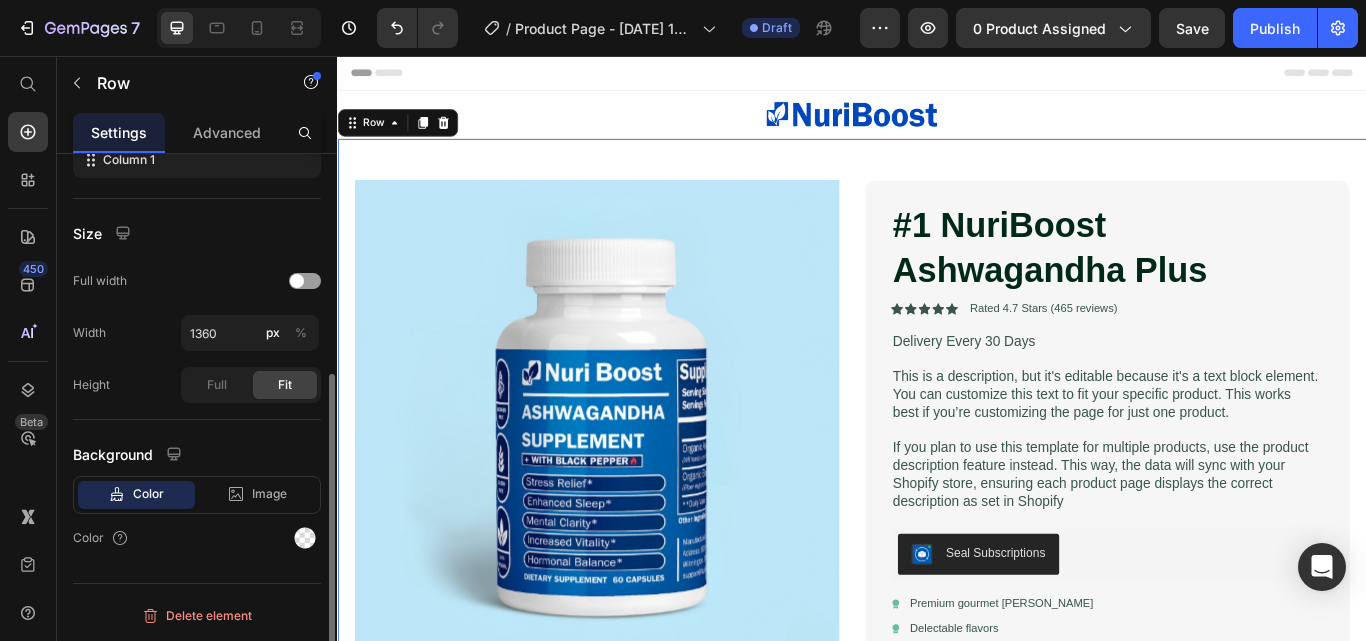 scroll, scrollTop: 0, scrollLeft: 0, axis: both 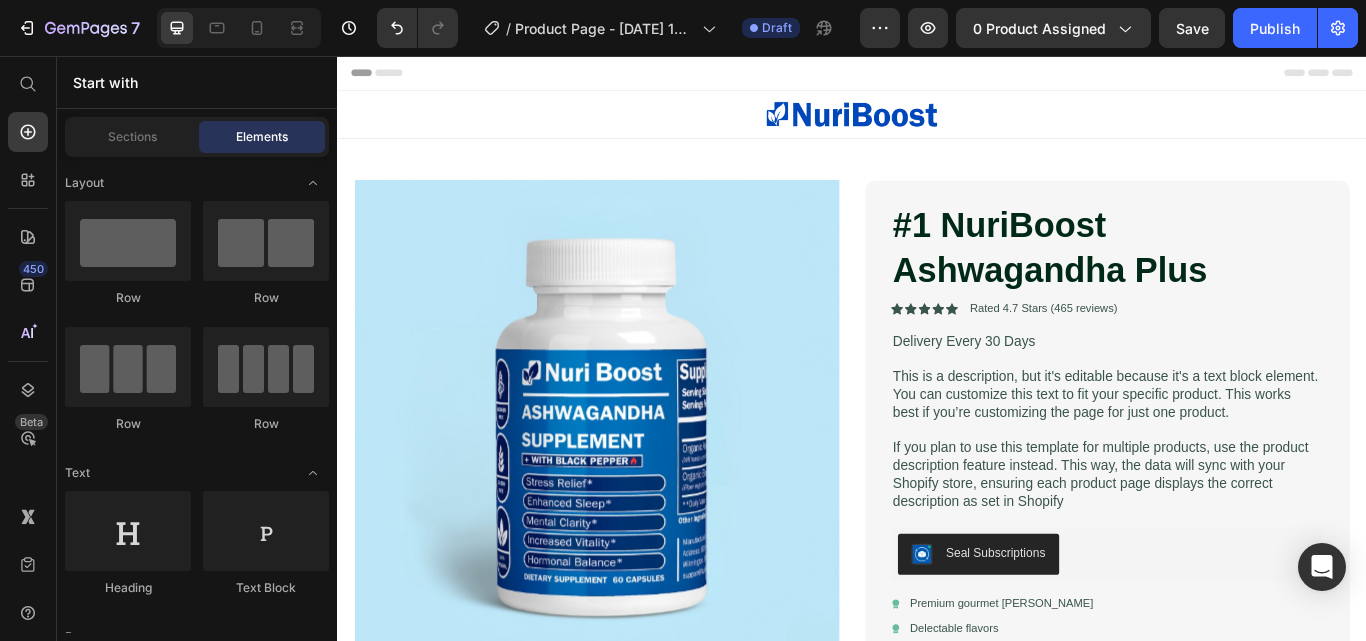 drag, startPoint x: 1535, startPoint y: 173, endPoint x: 1701, endPoint y: 82, distance: 189.30663 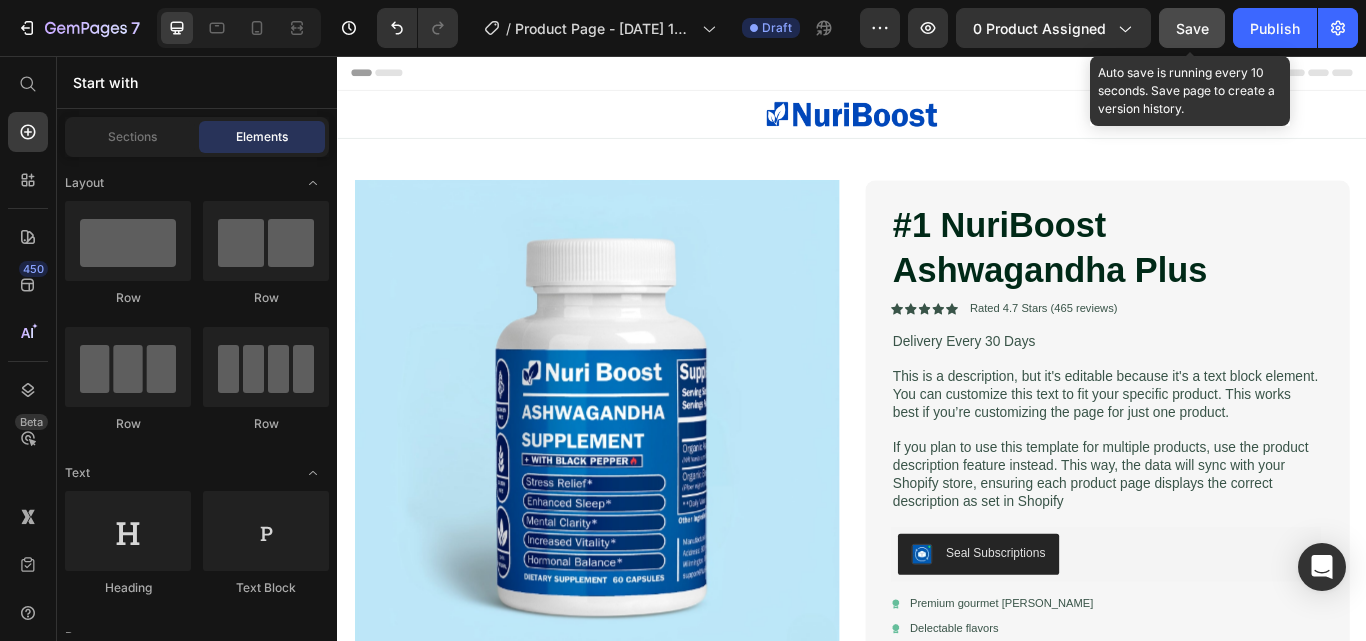 click on "Save" 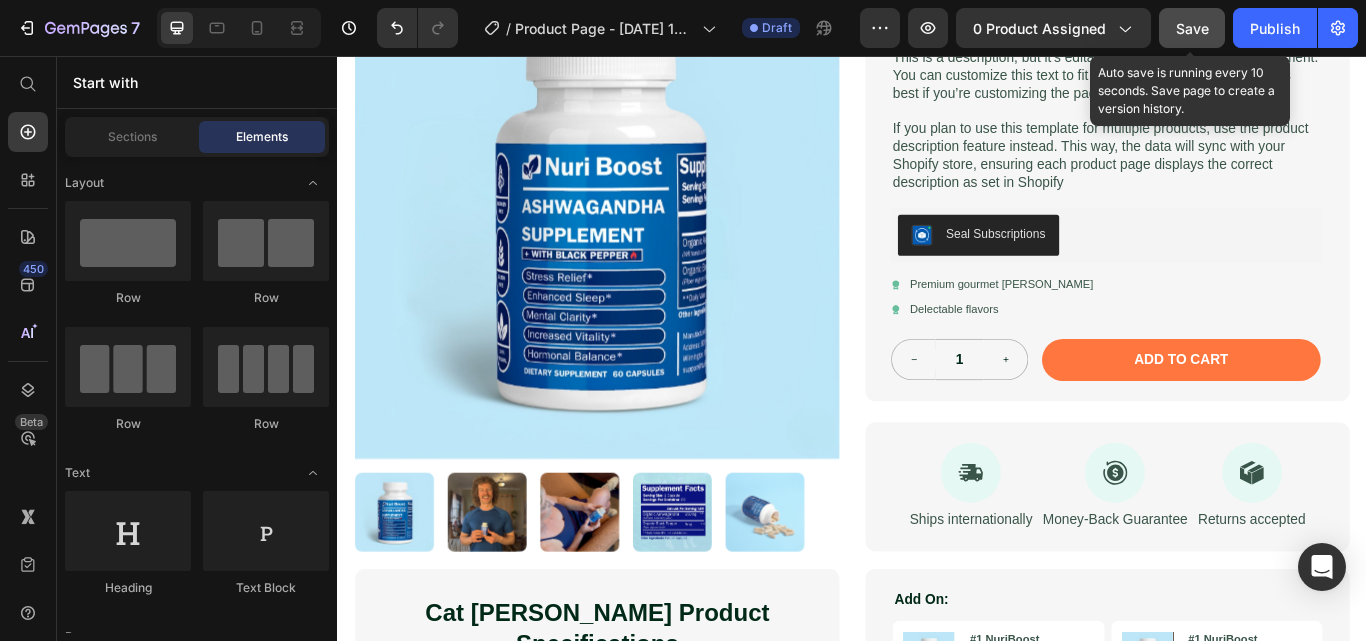 scroll, scrollTop: 414, scrollLeft: 0, axis: vertical 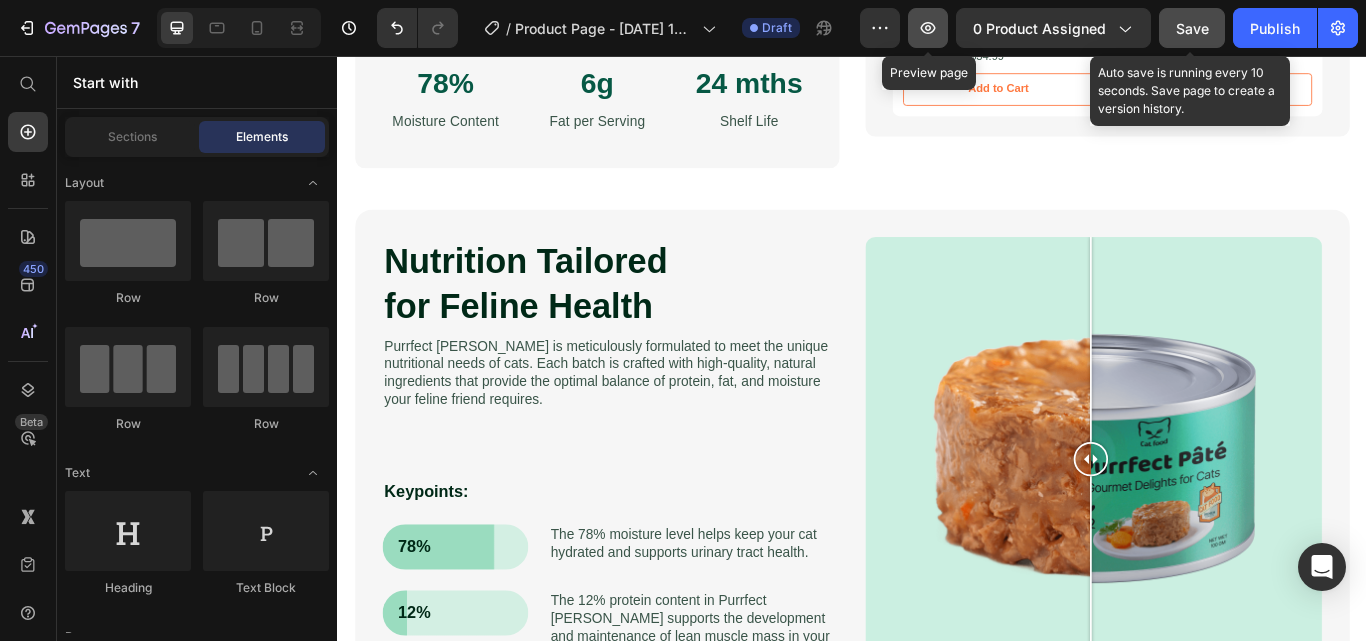 click 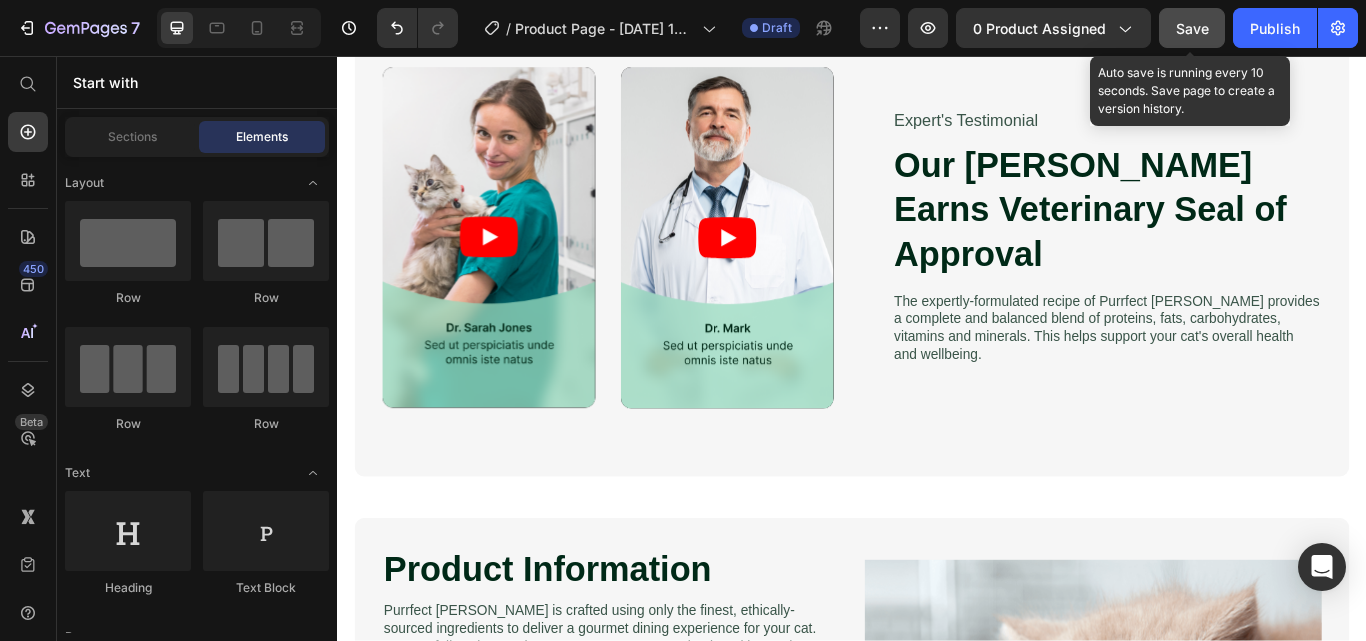 scroll, scrollTop: 1864, scrollLeft: 0, axis: vertical 